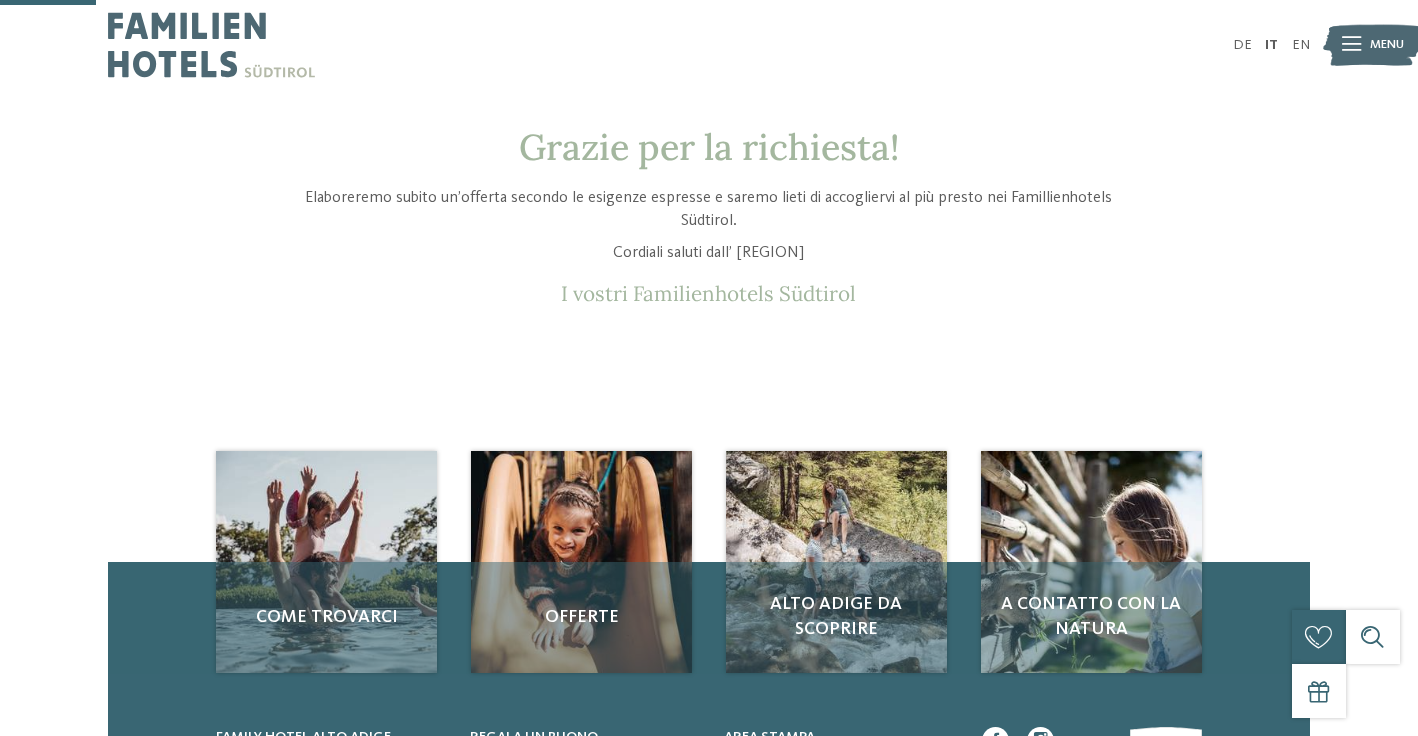 scroll, scrollTop: 59, scrollLeft: 0, axis: vertical 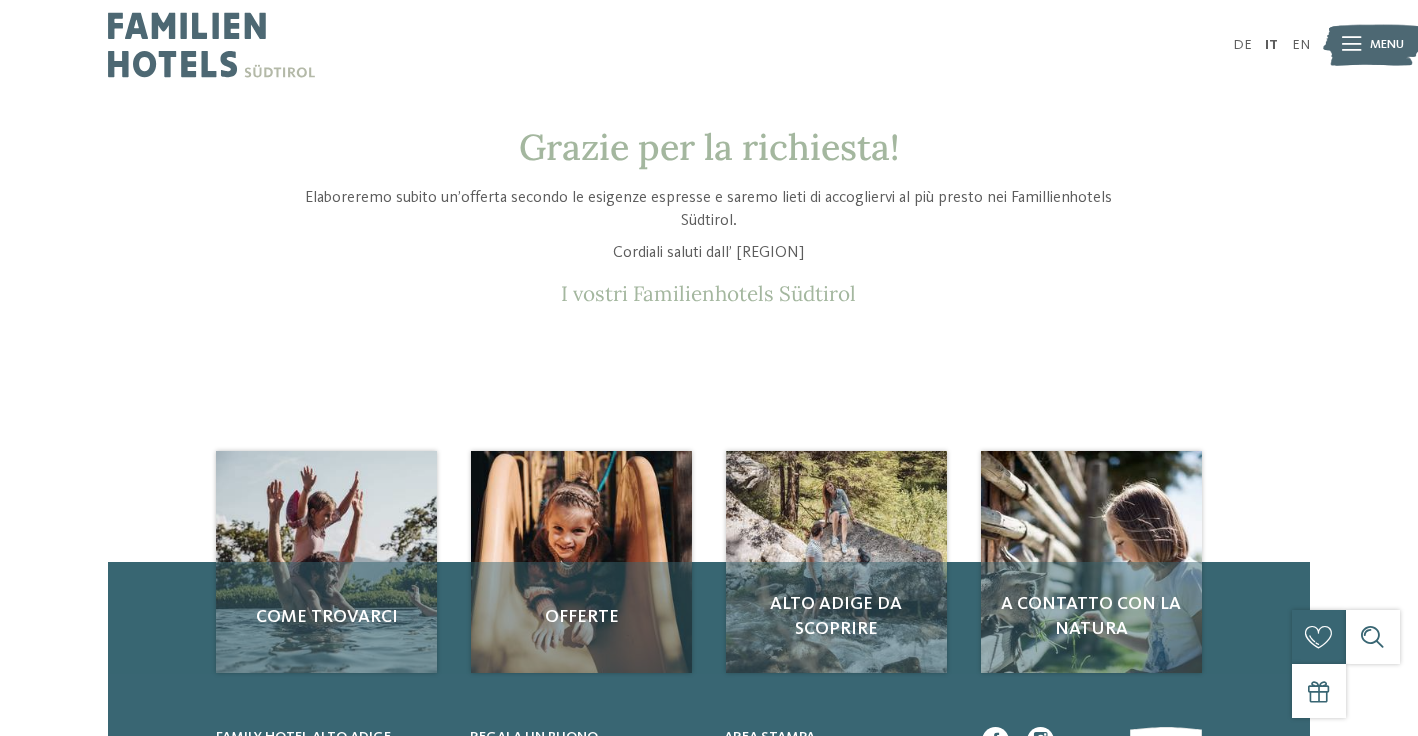 click at bounding box center [1372, 45] 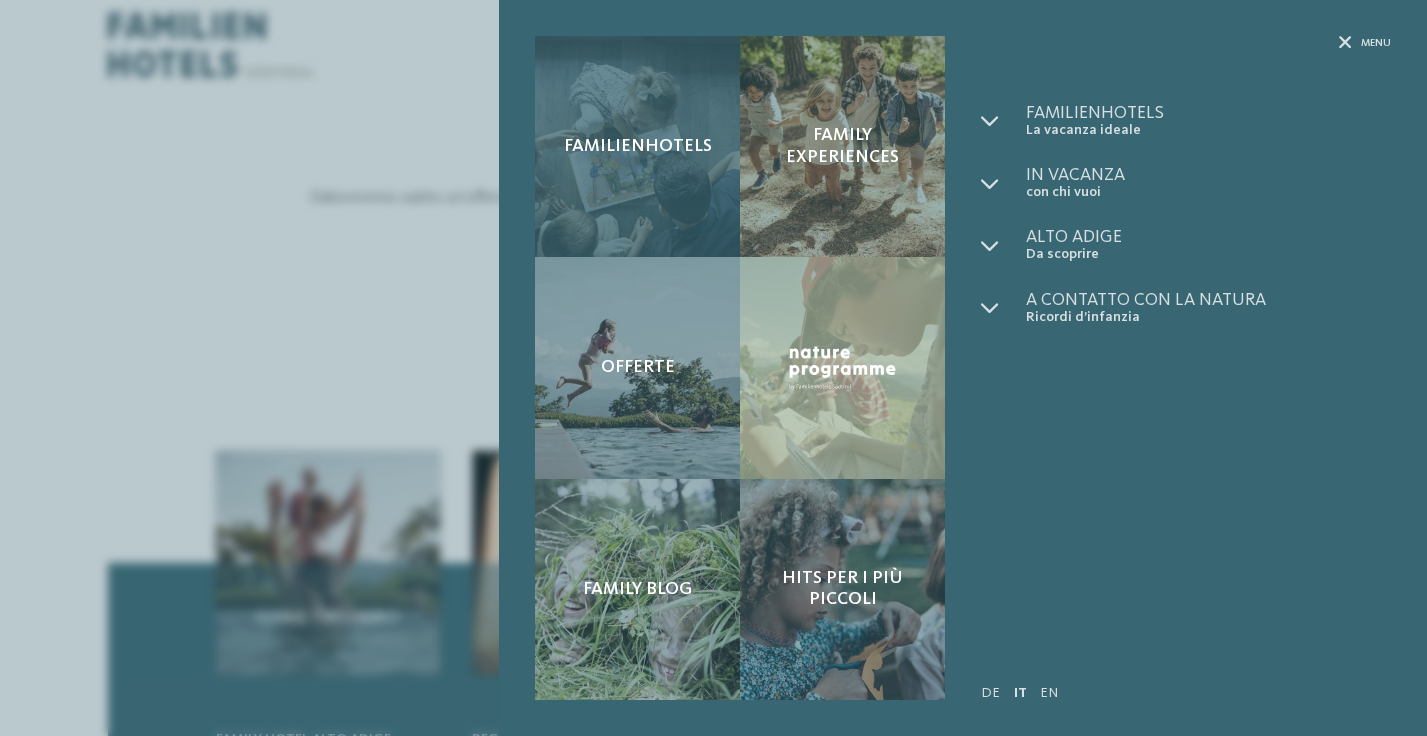 click on "Familienhotels" at bounding box center [637, 146] 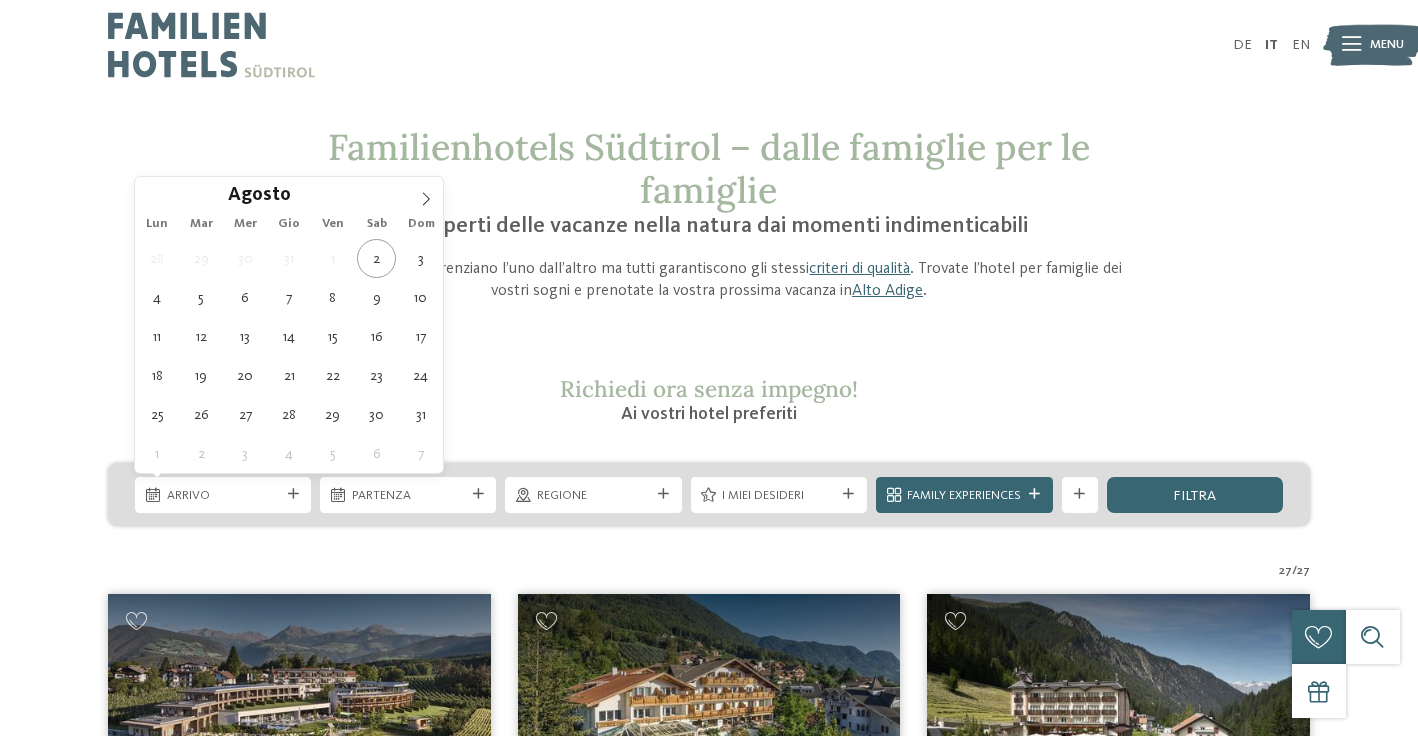 scroll, scrollTop: 0, scrollLeft: 0, axis: both 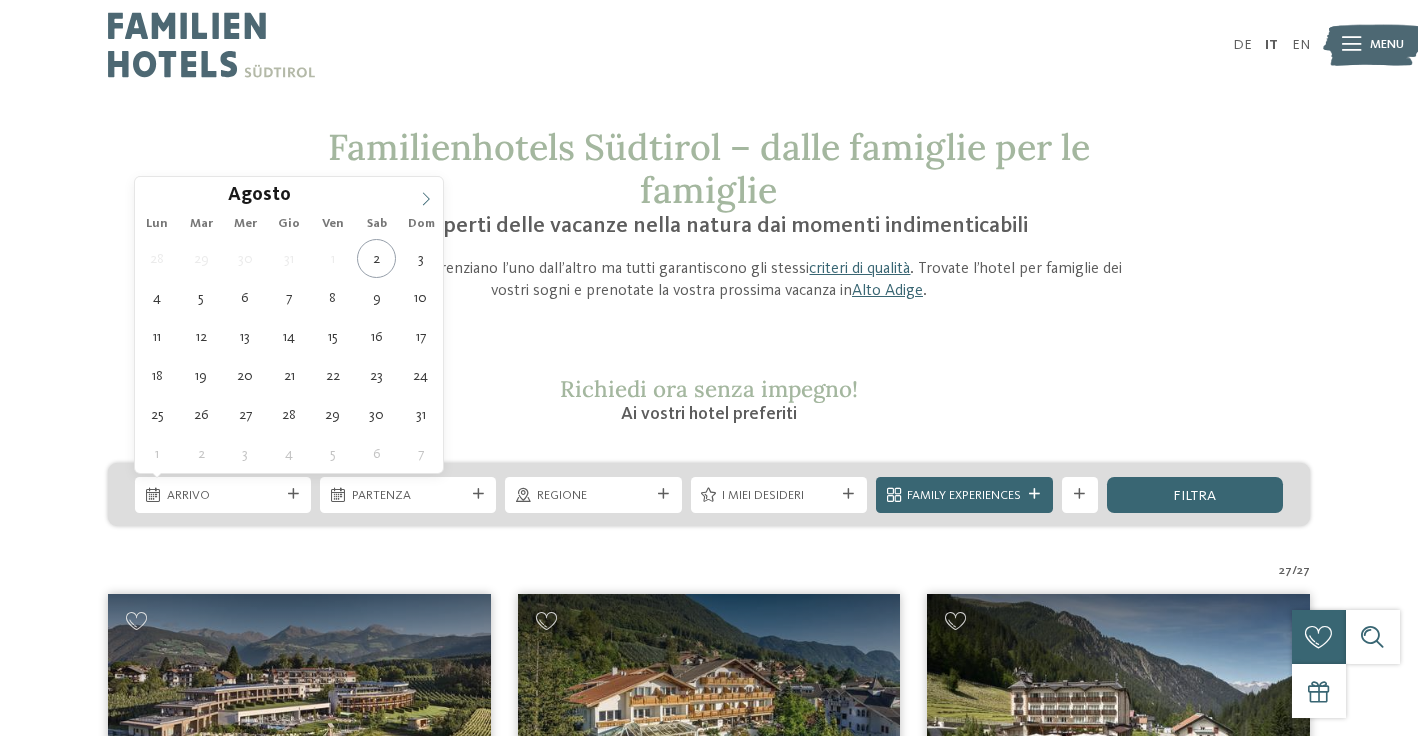 click 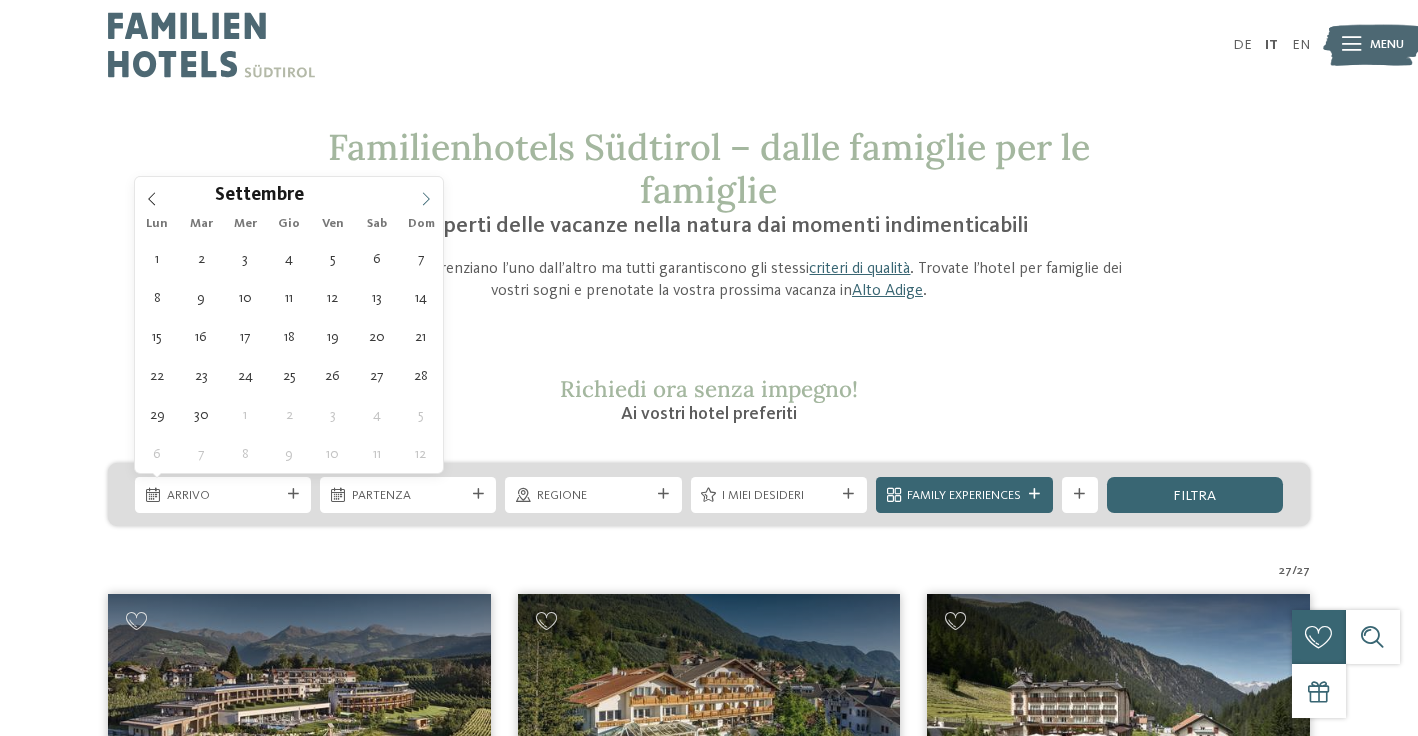 click 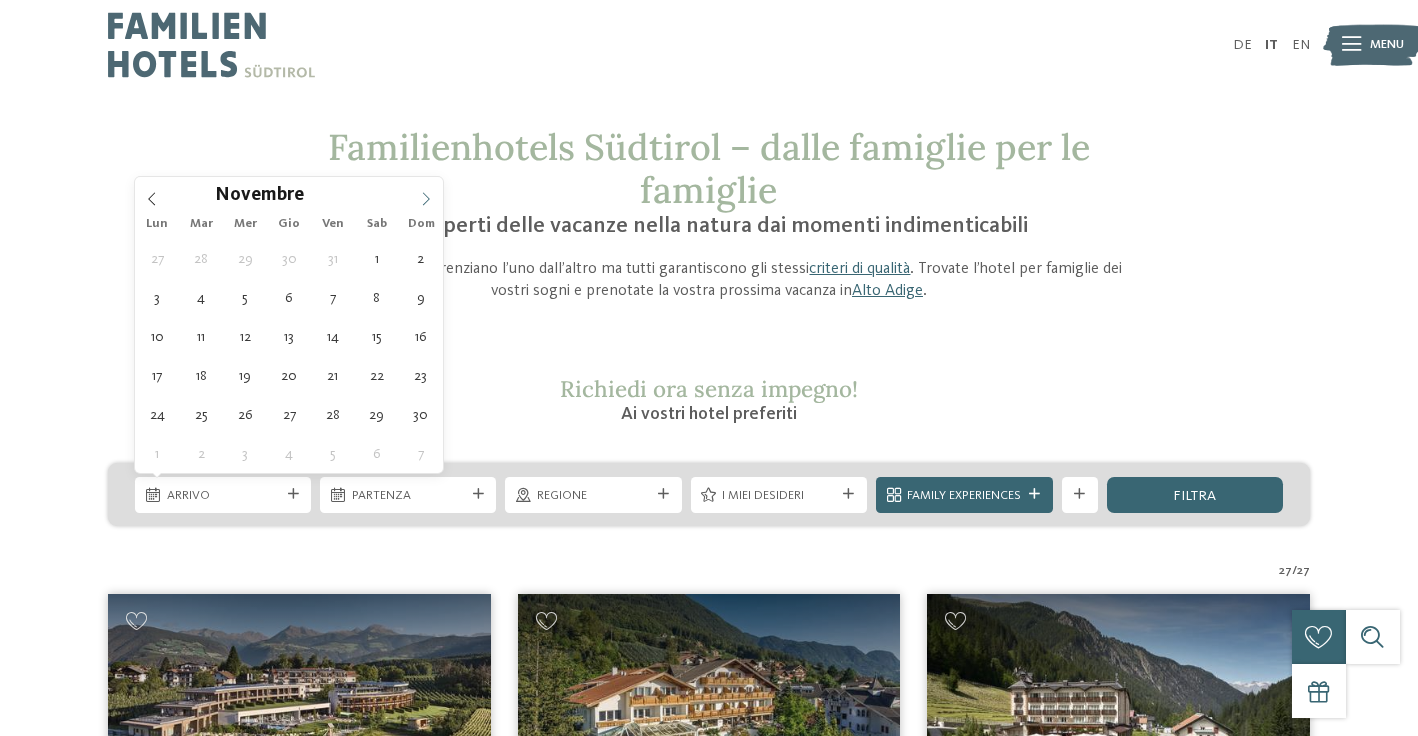 click 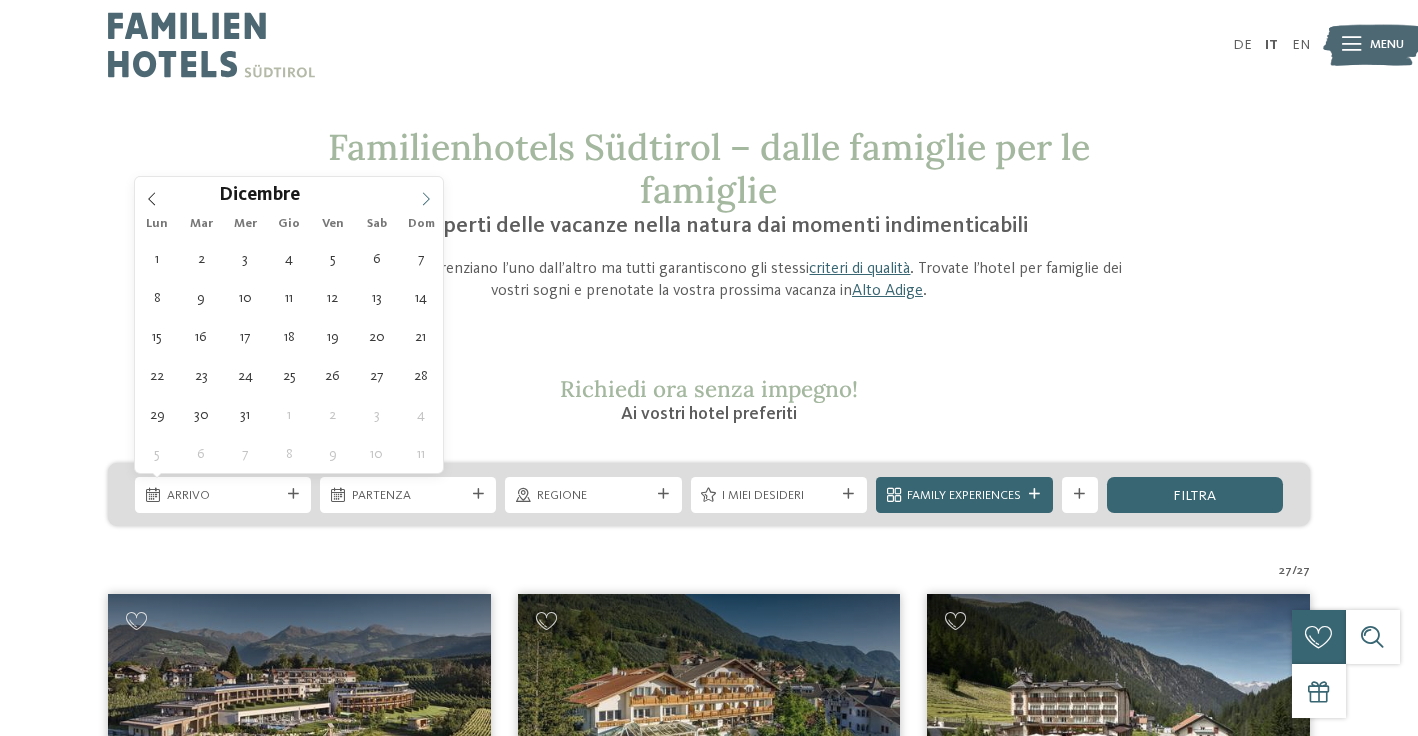 click 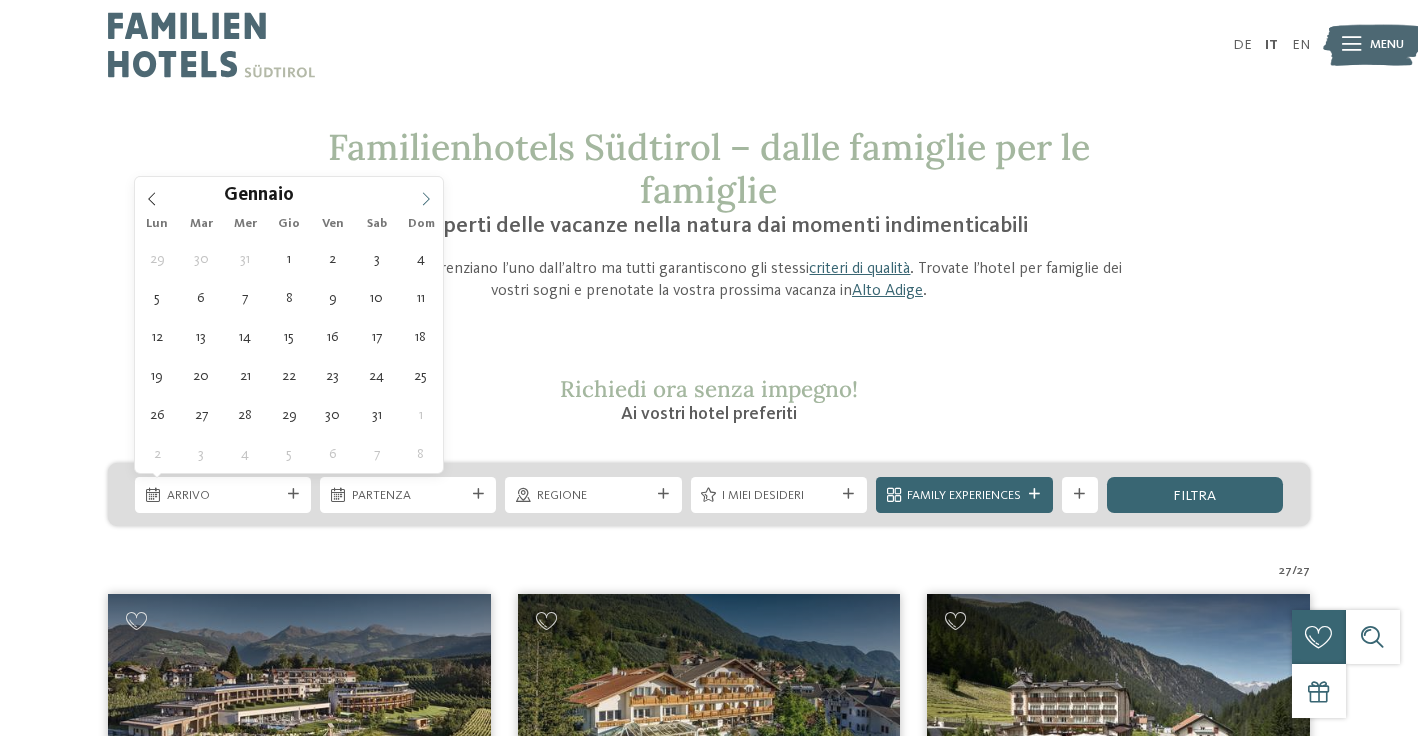 click 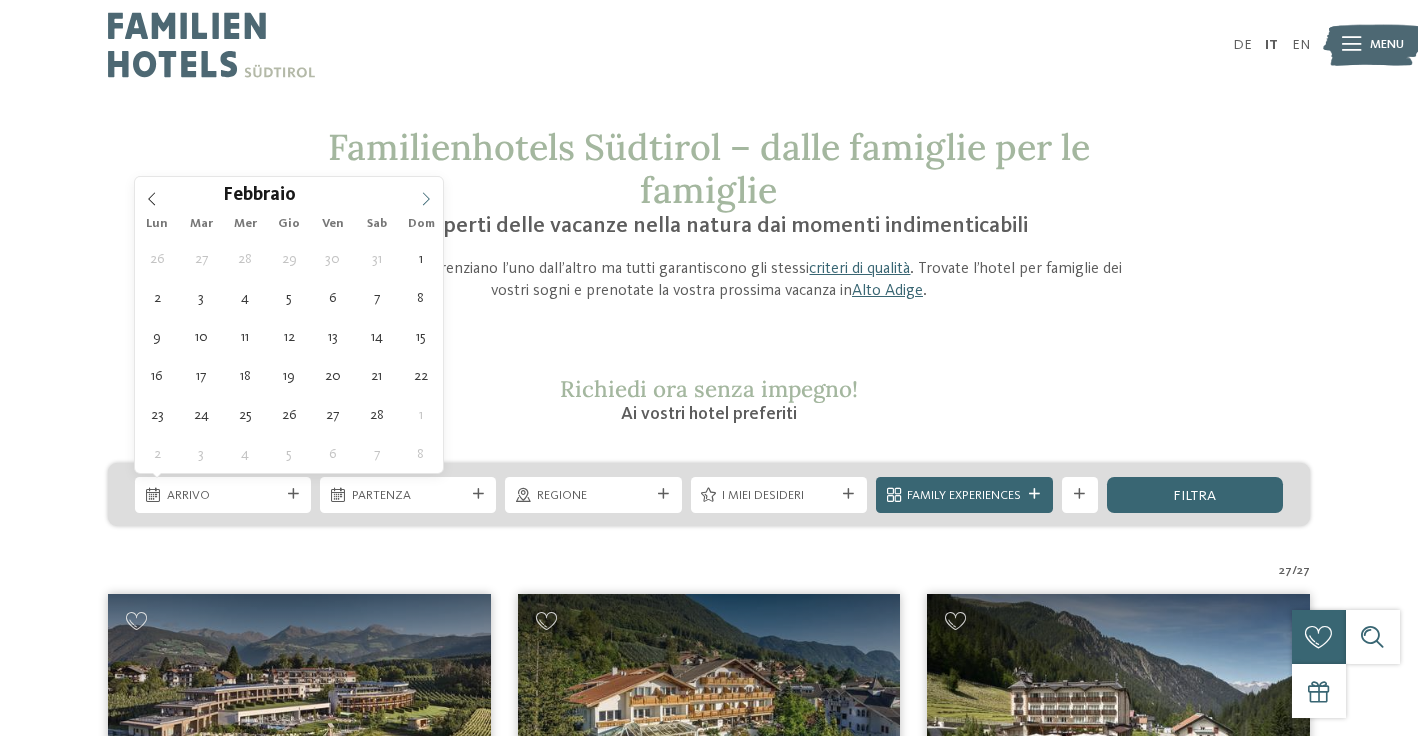click 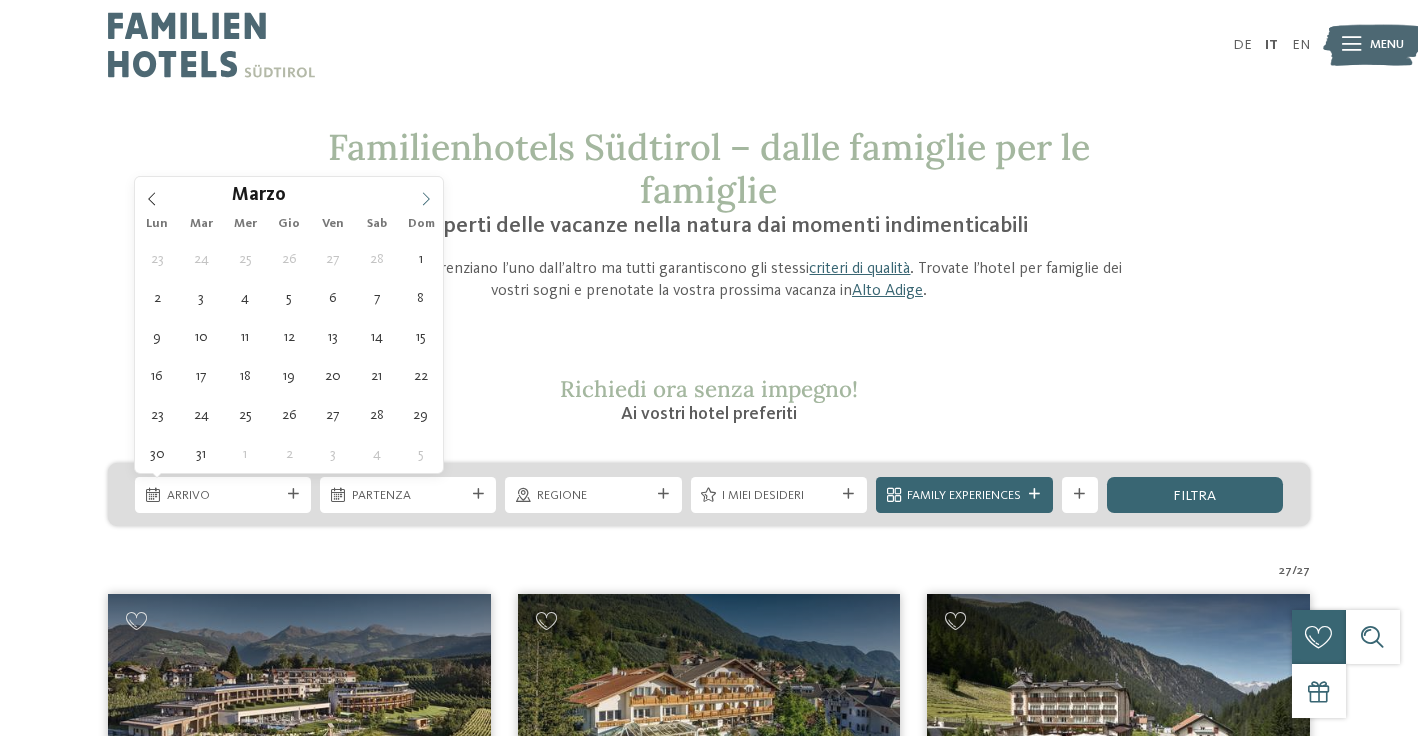 click 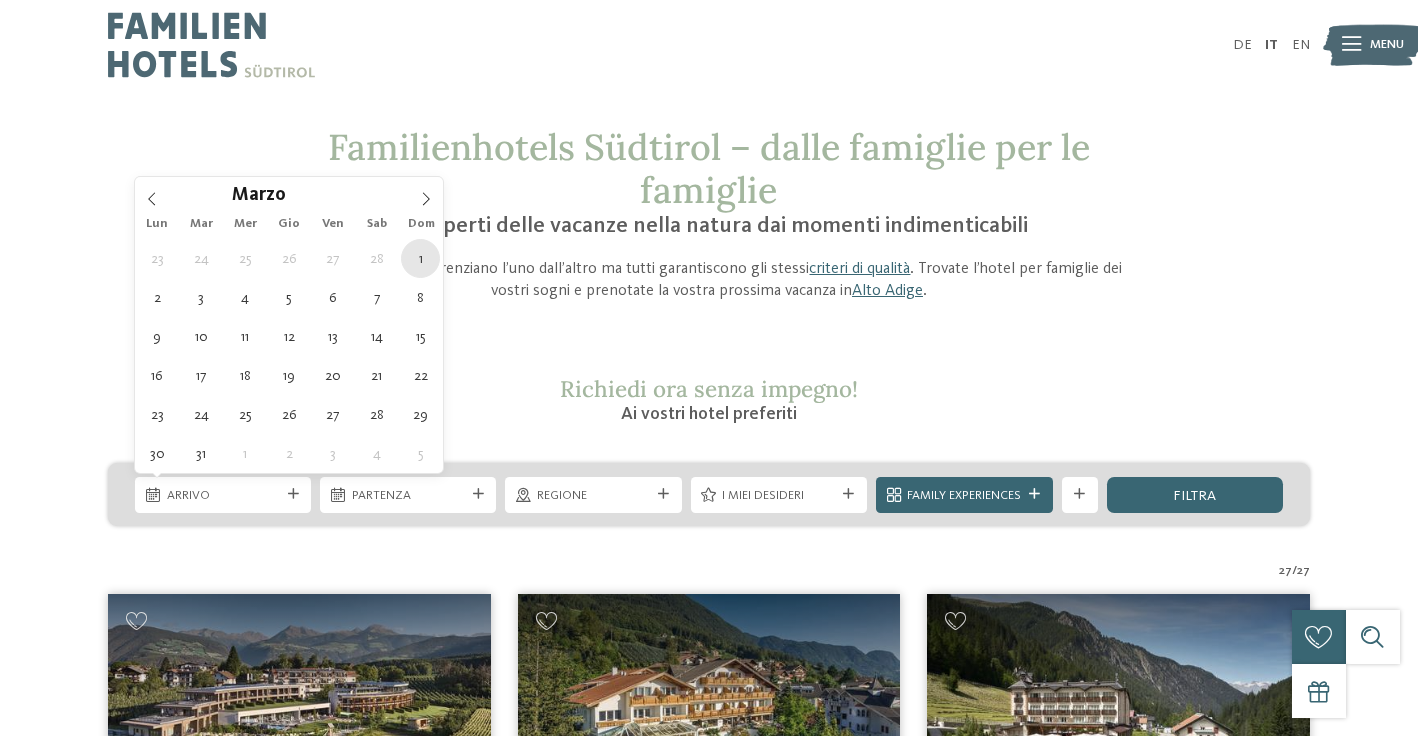 type on "01.03.2026" 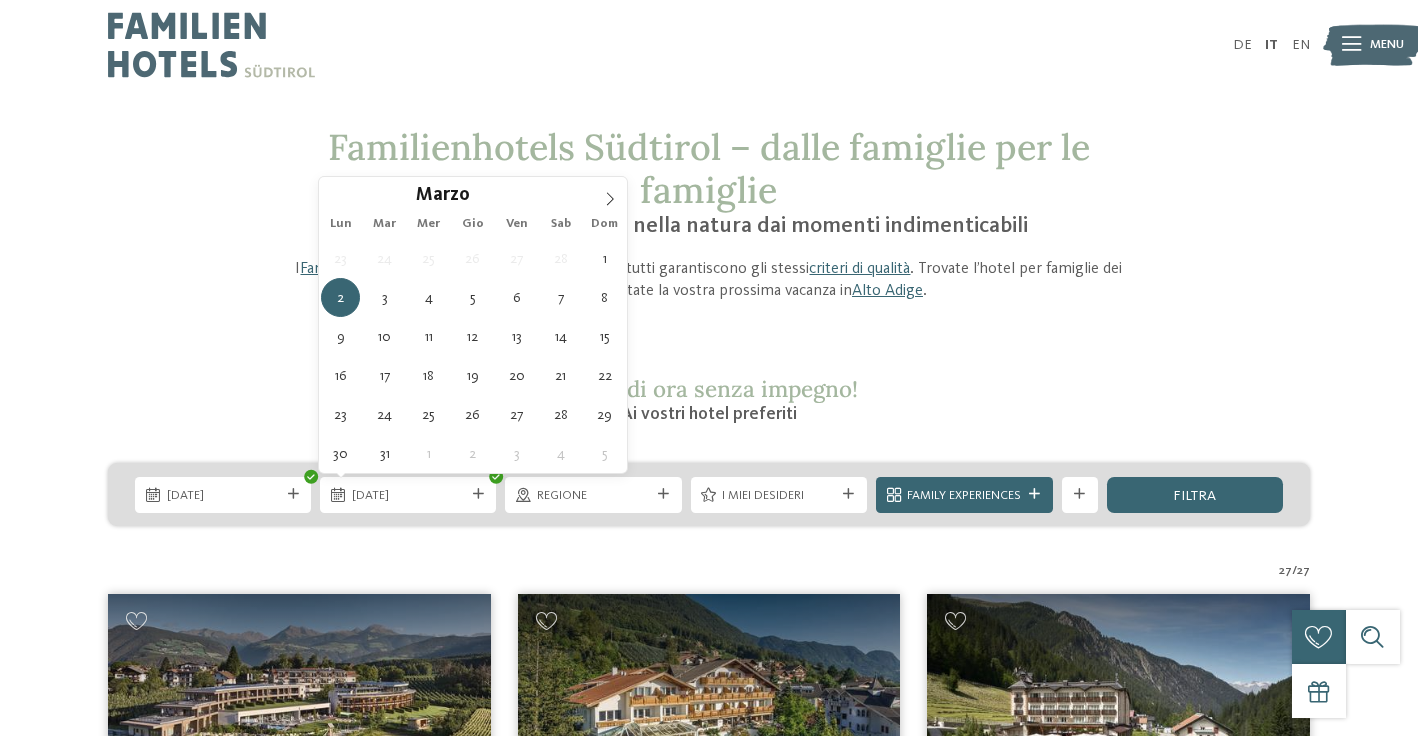 type on "08.03.2026" 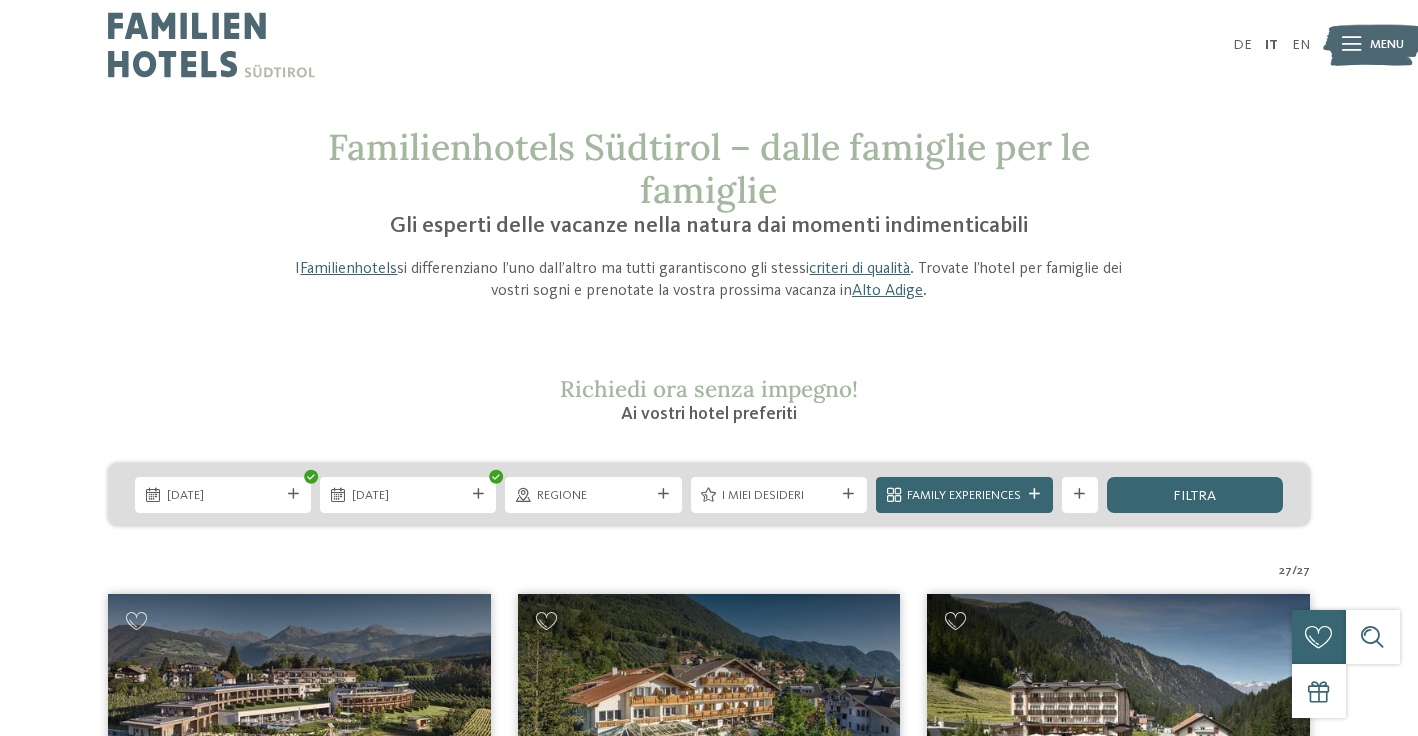 scroll, scrollTop: 0, scrollLeft: 0, axis: both 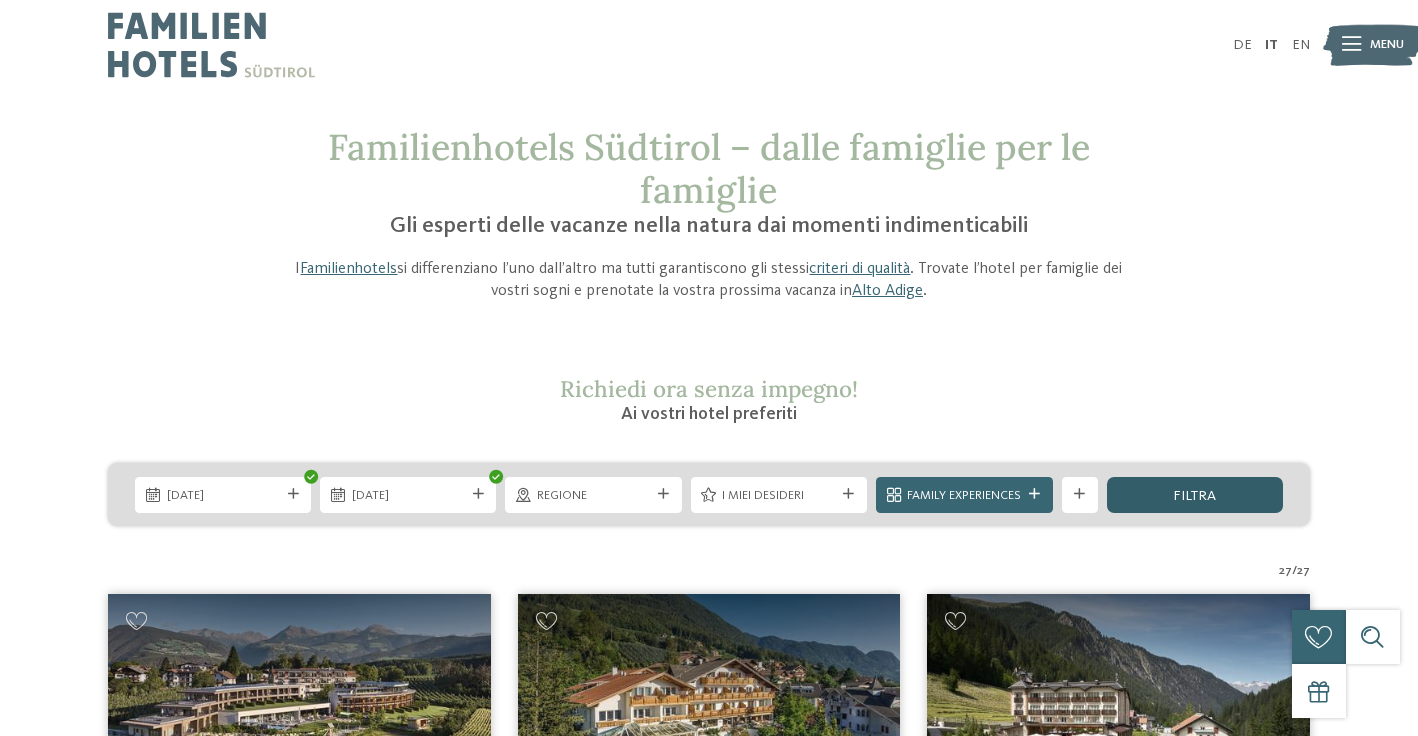 click on "filtra" at bounding box center [1195, 495] 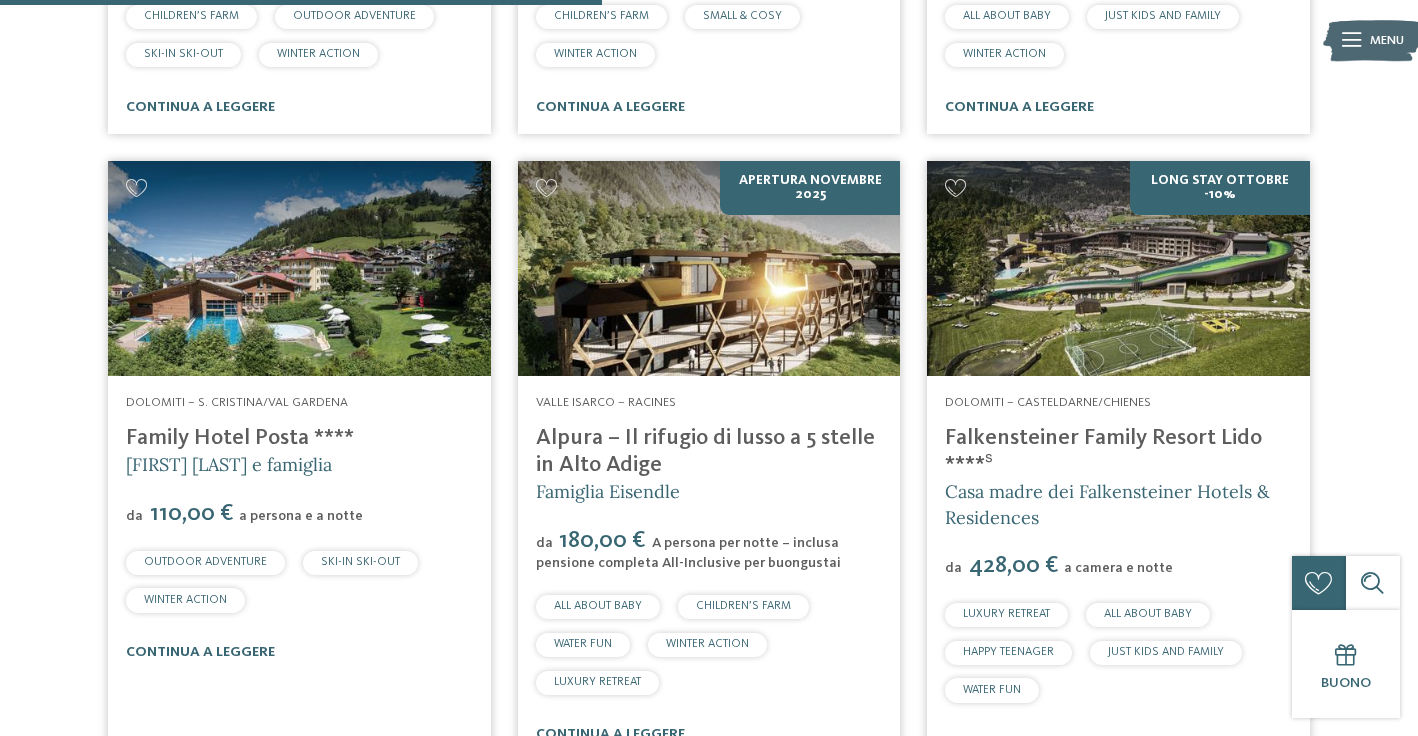 scroll, scrollTop: 2217, scrollLeft: 0, axis: vertical 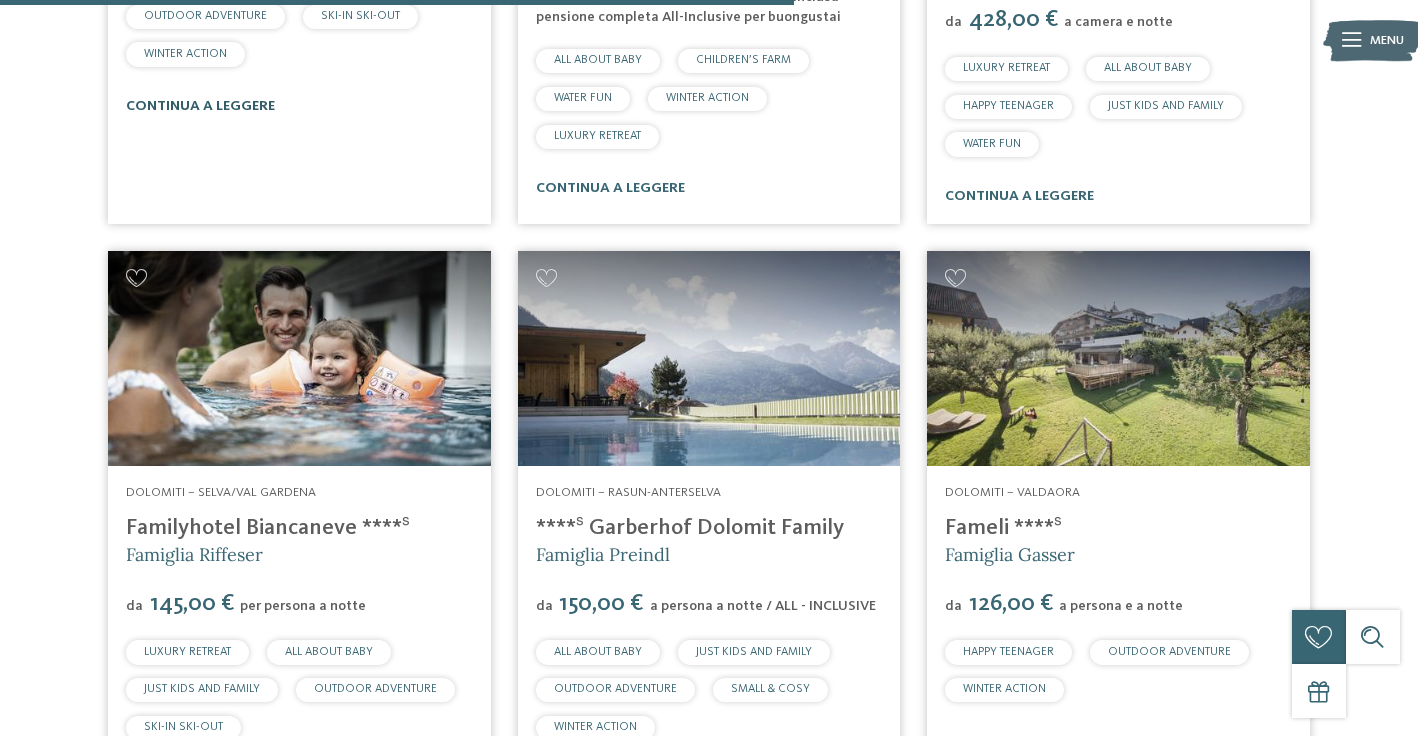 click on "continua a leggere" at bounding box center (200, 106) 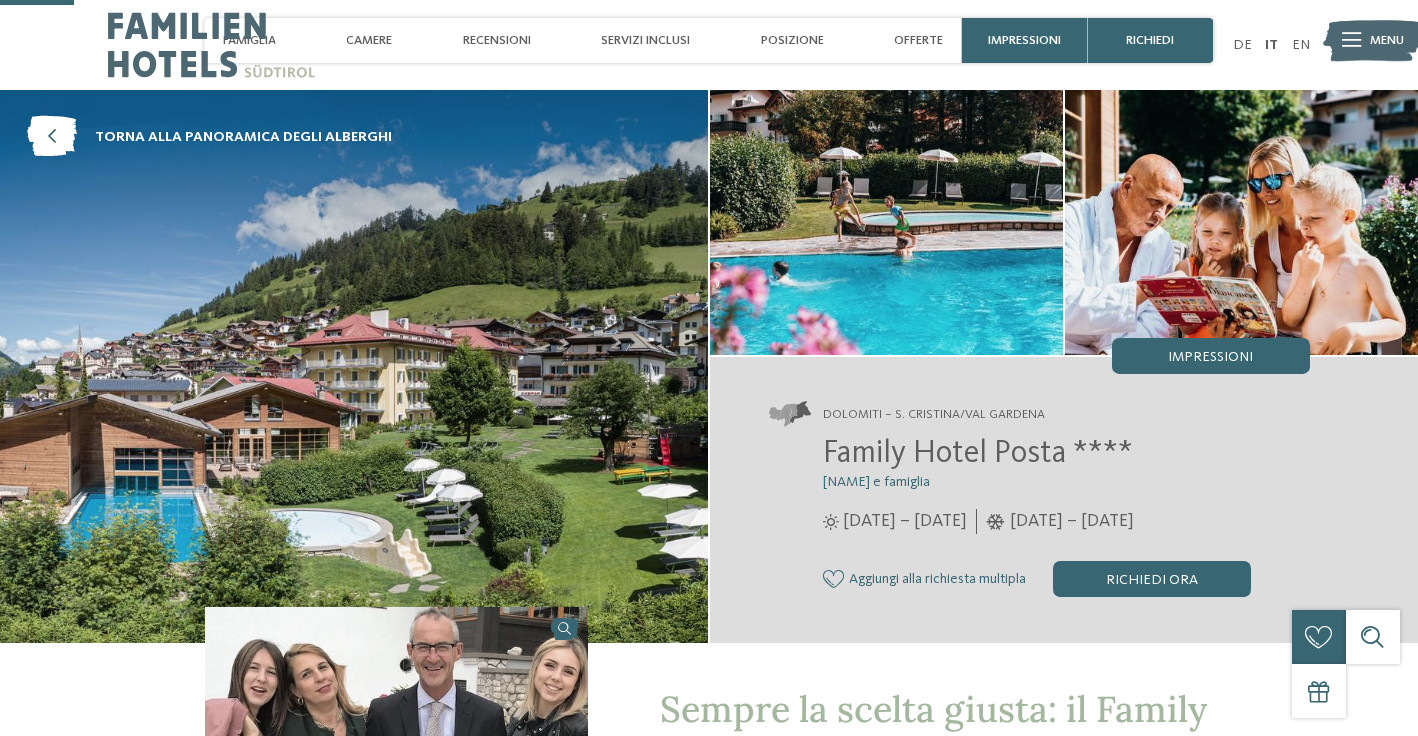 scroll, scrollTop: 288, scrollLeft: 0, axis: vertical 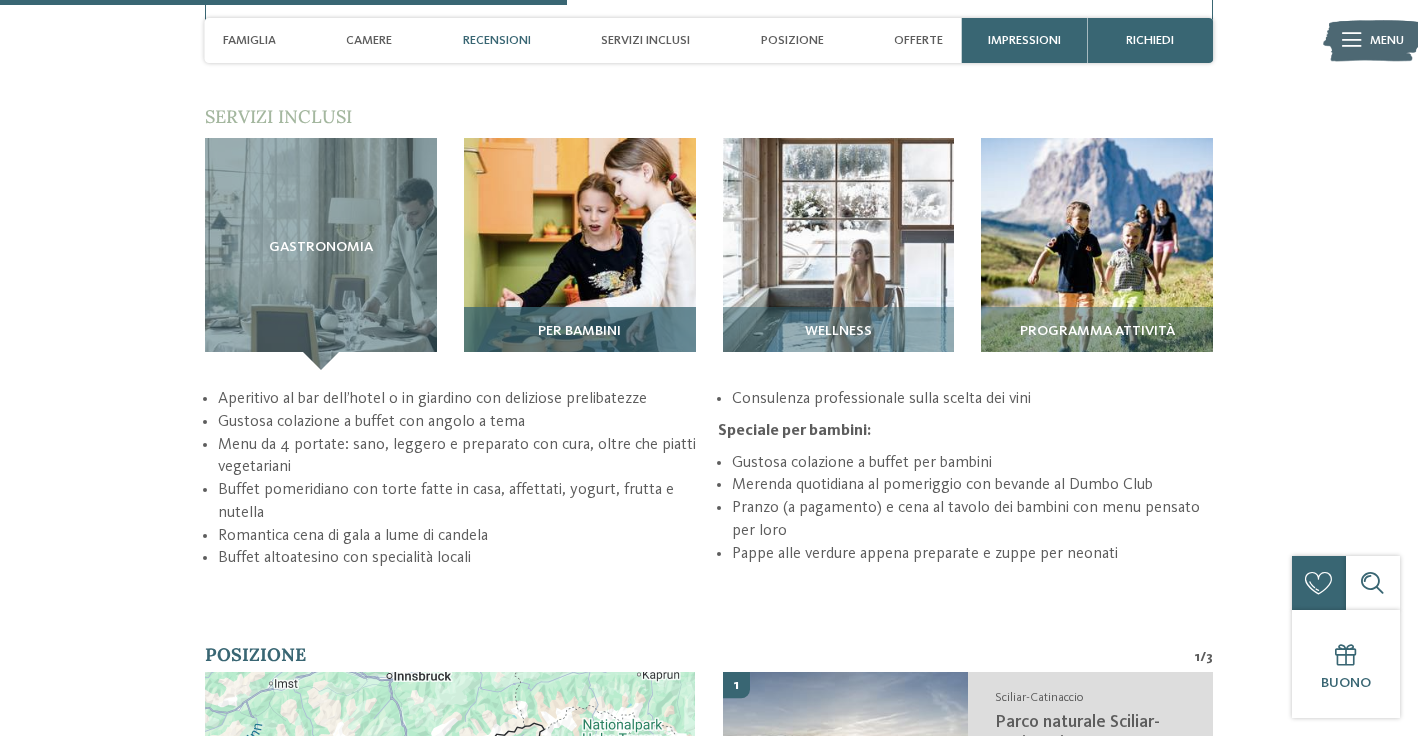 click at bounding box center (580, 254) 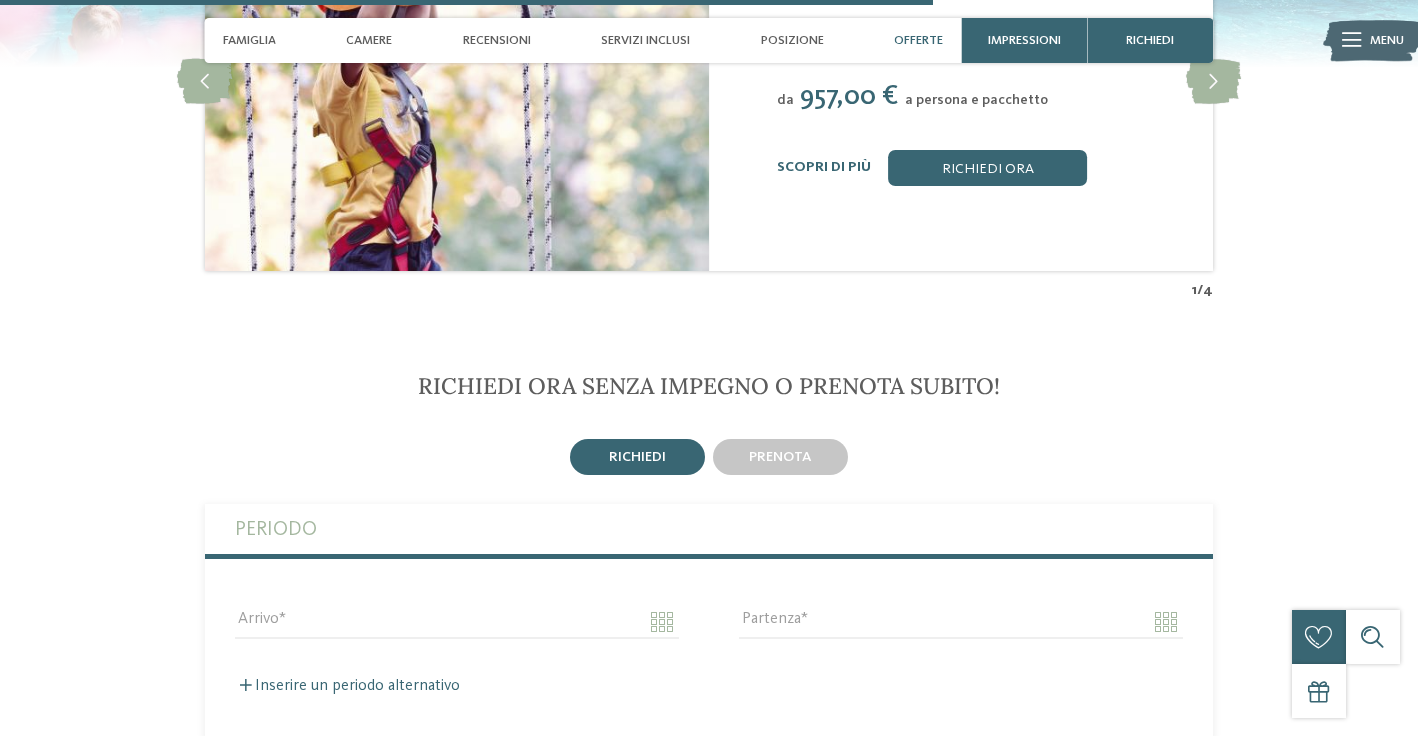 scroll, scrollTop: 3946, scrollLeft: 0, axis: vertical 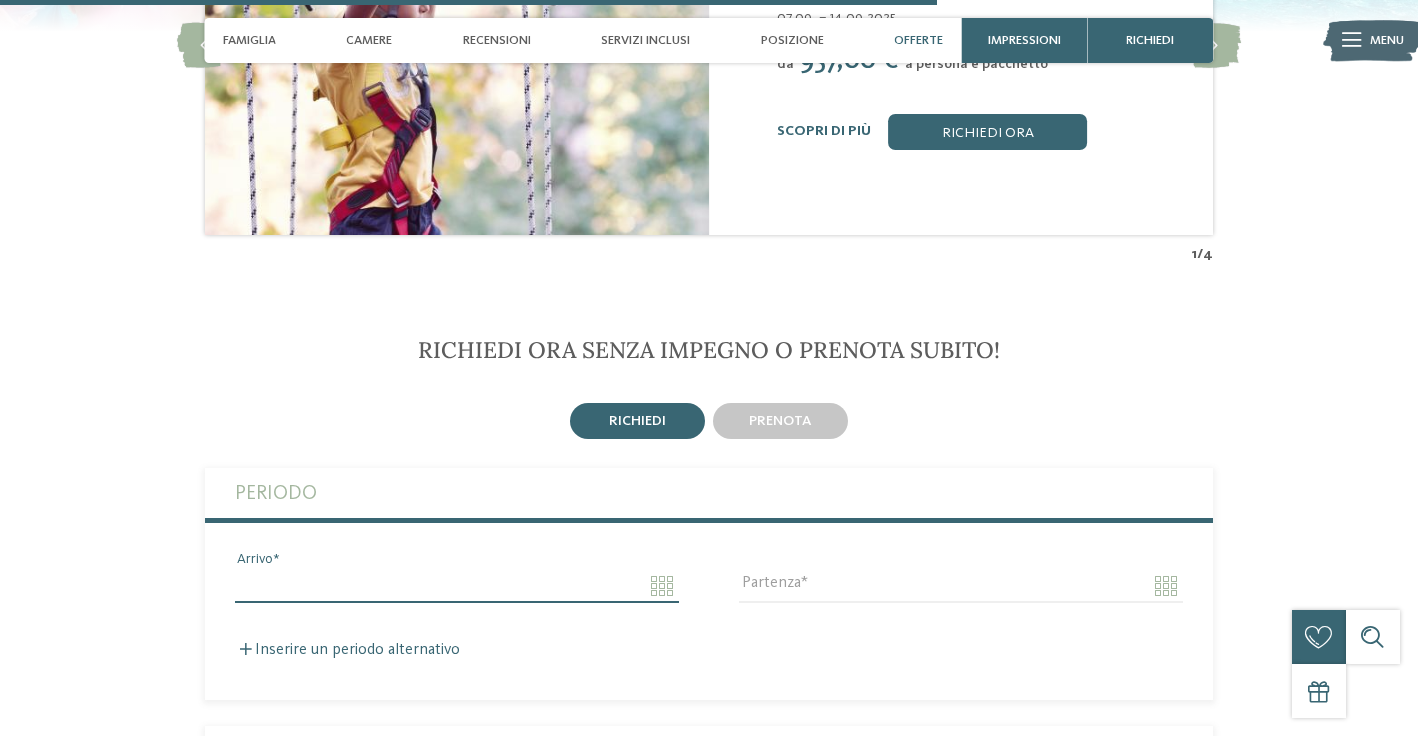 click on "Arrivo" at bounding box center [457, 586] 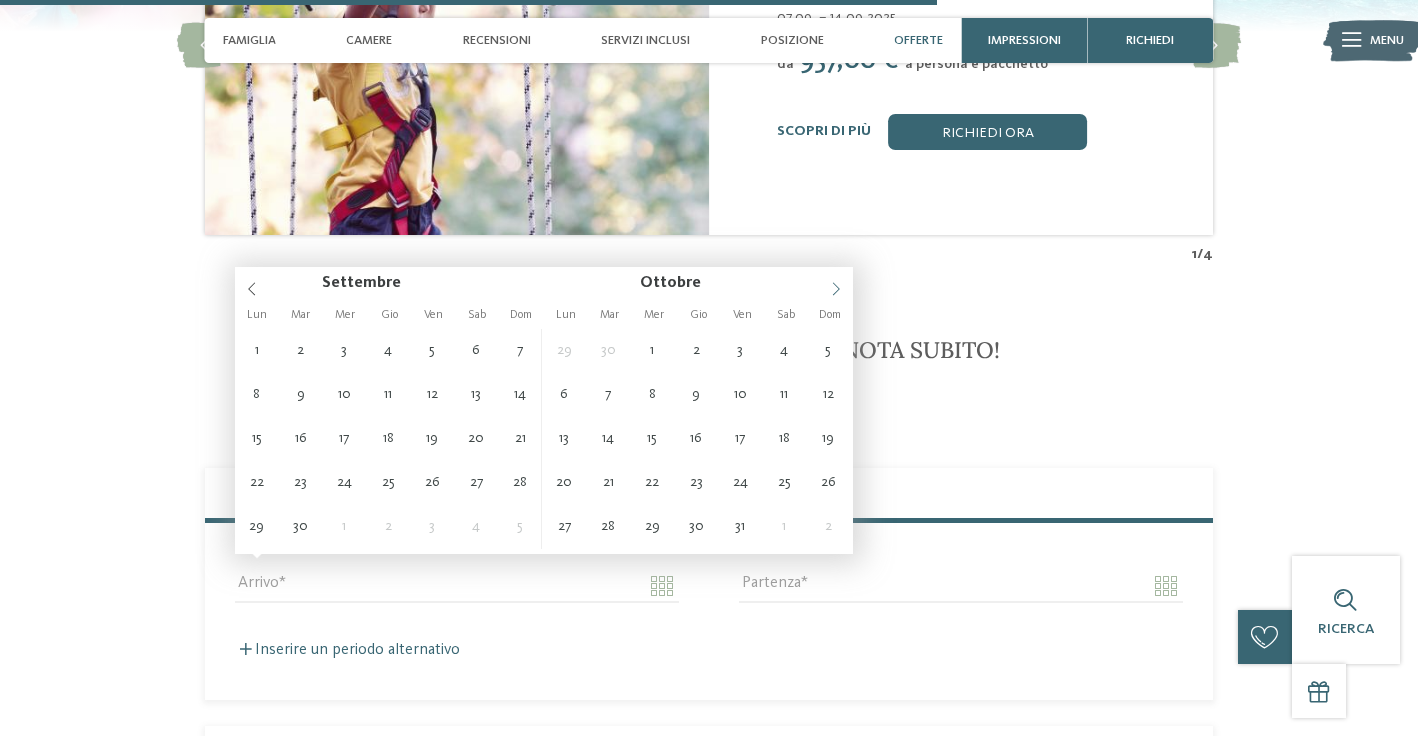 click 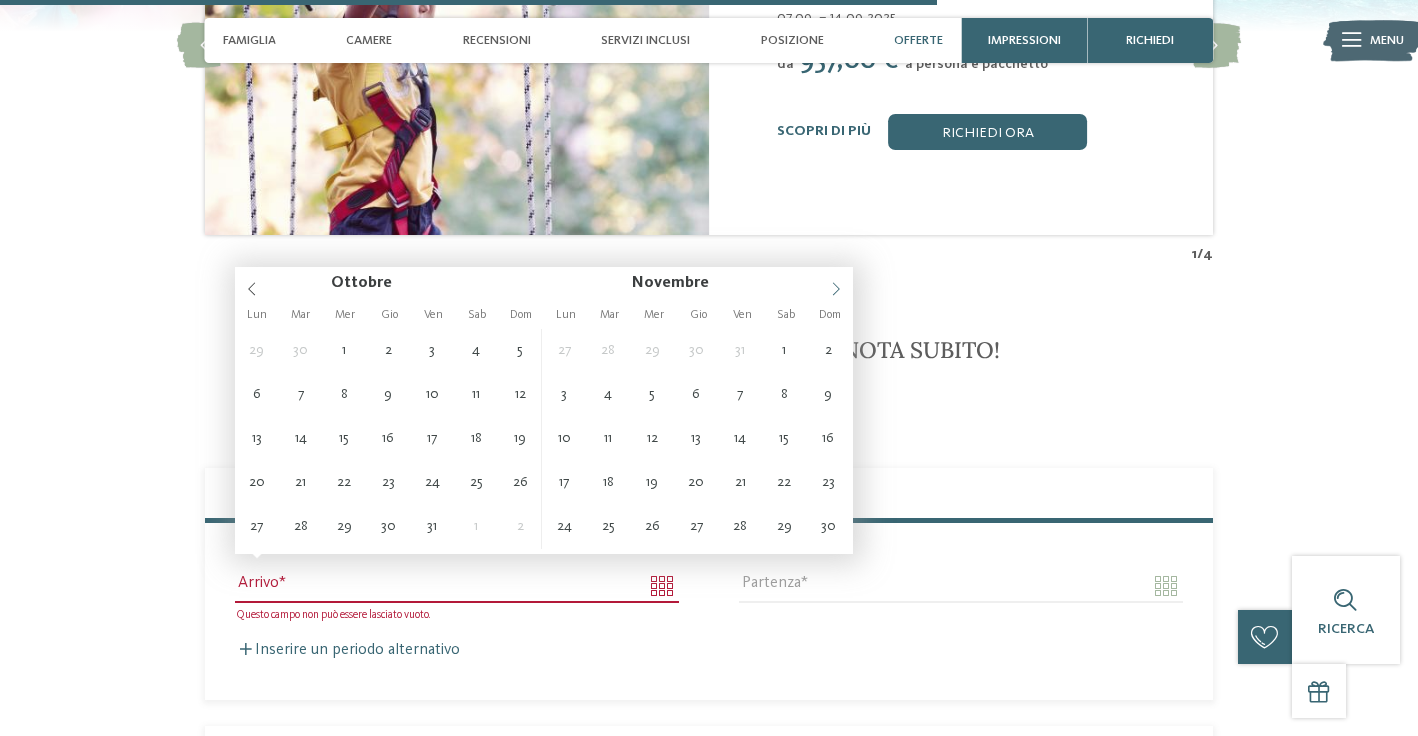 click 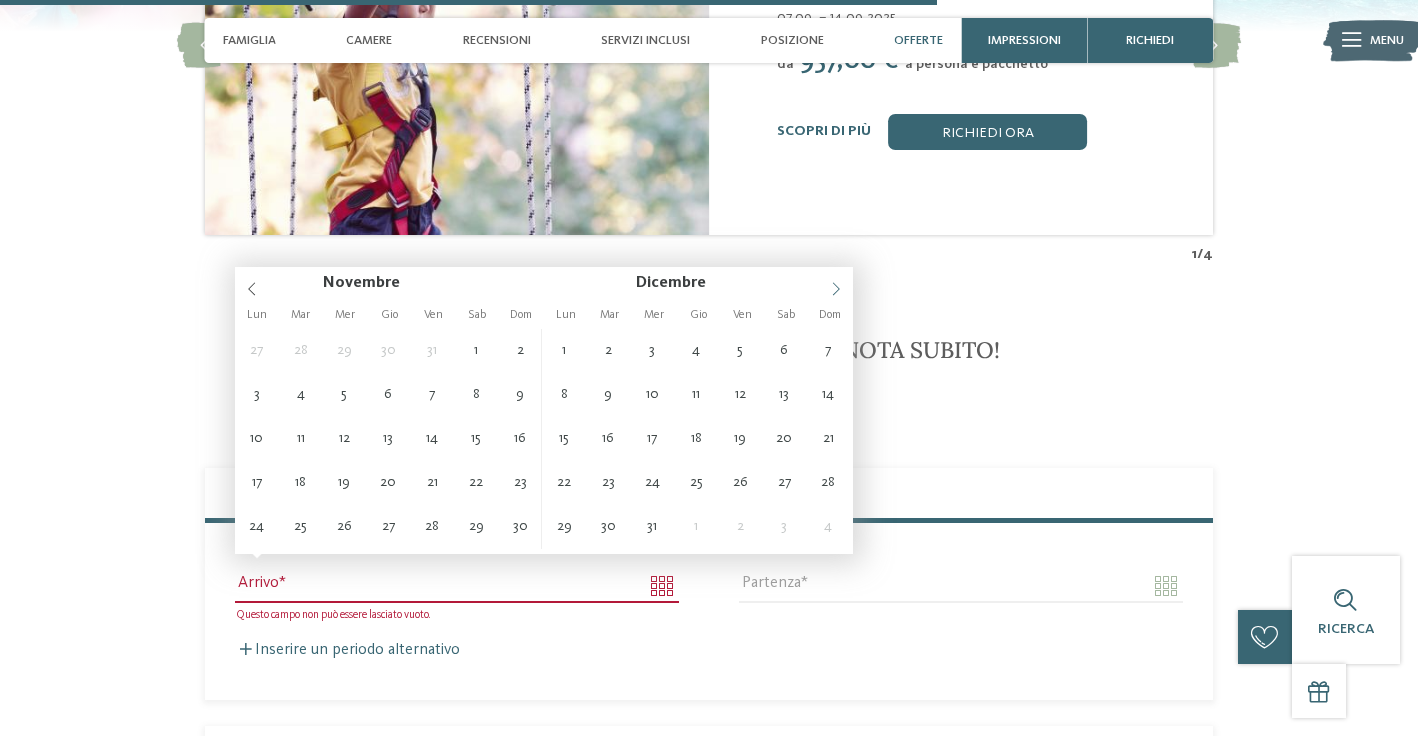 click 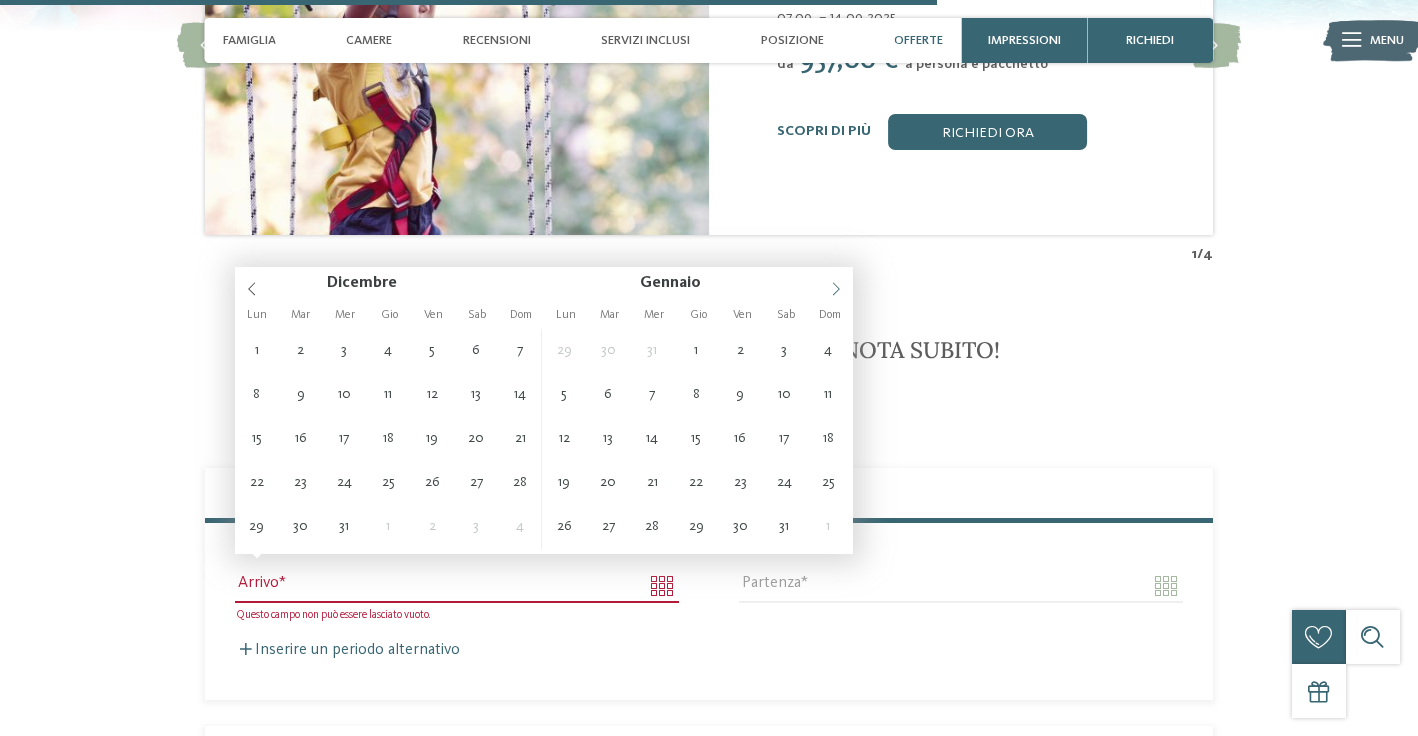 type on "****" 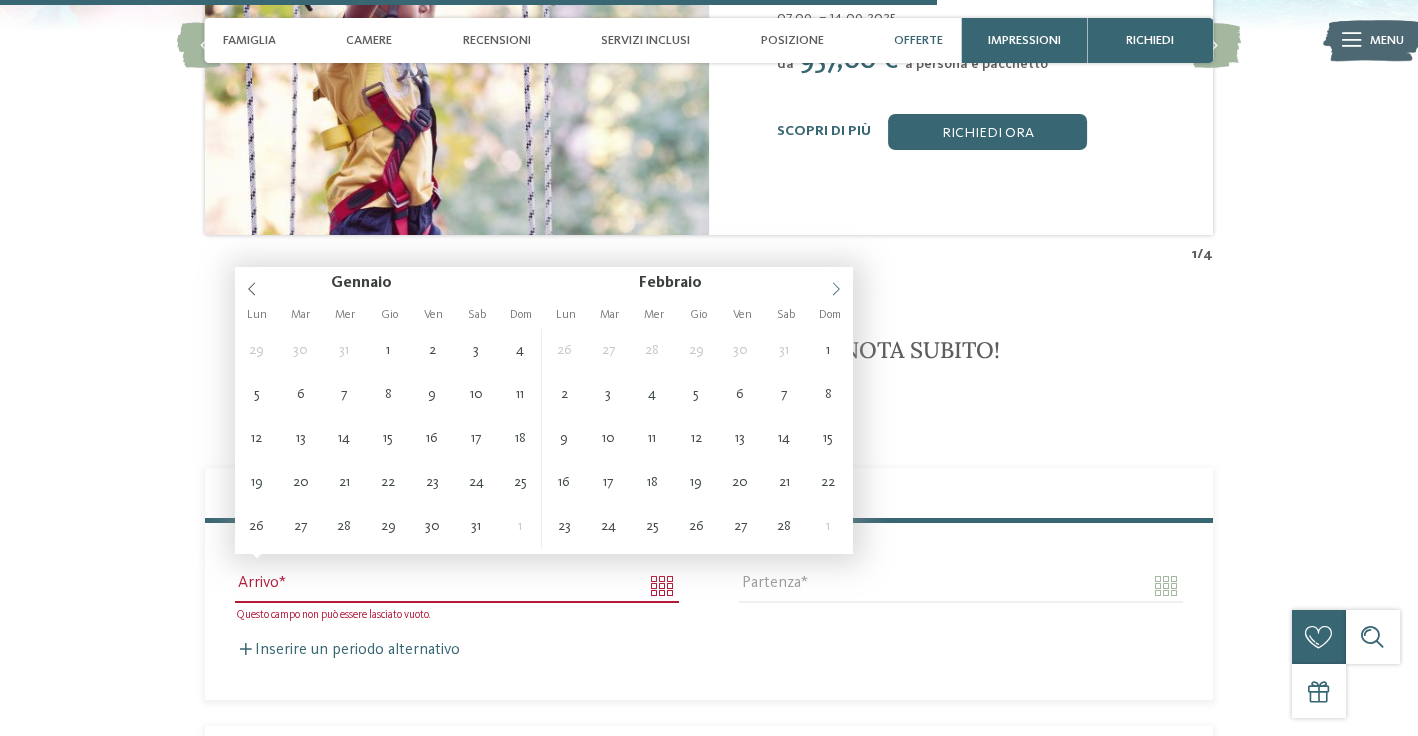 click 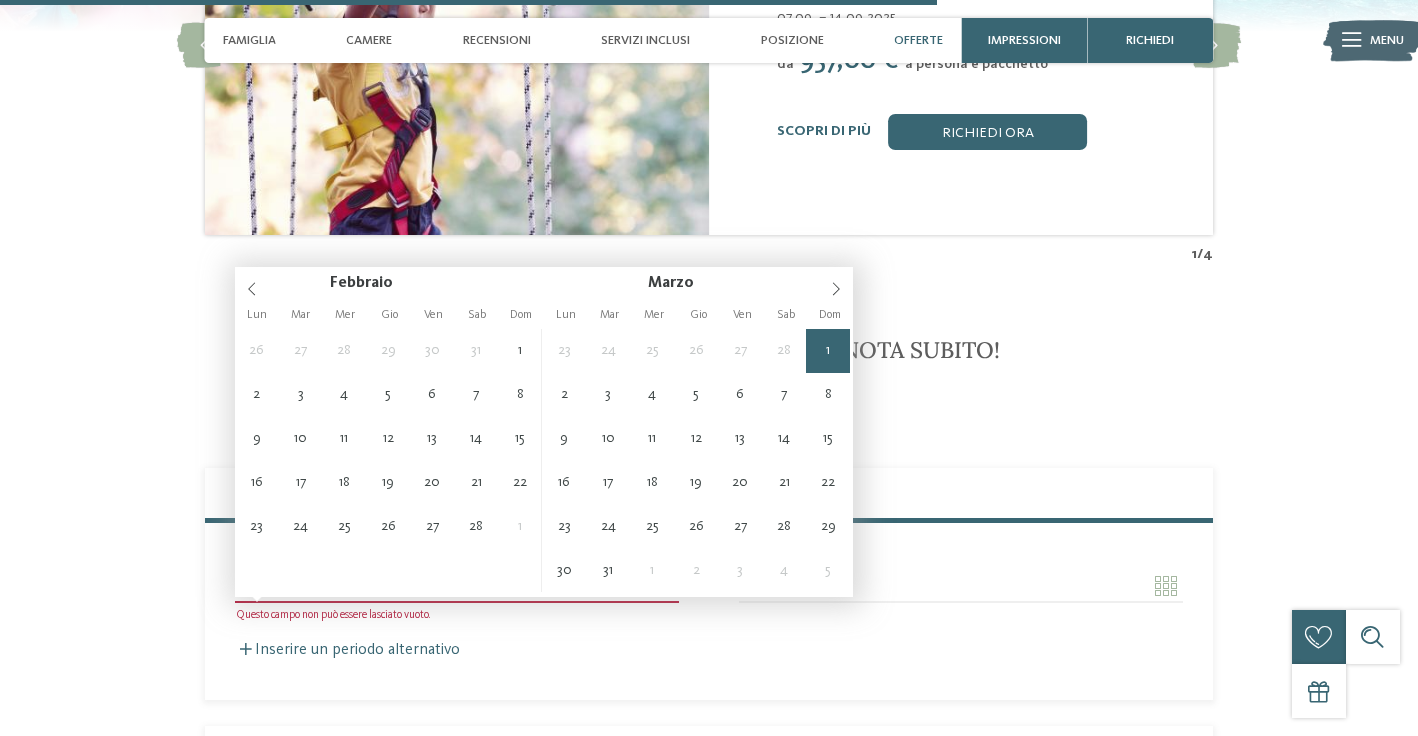 type on "**********" 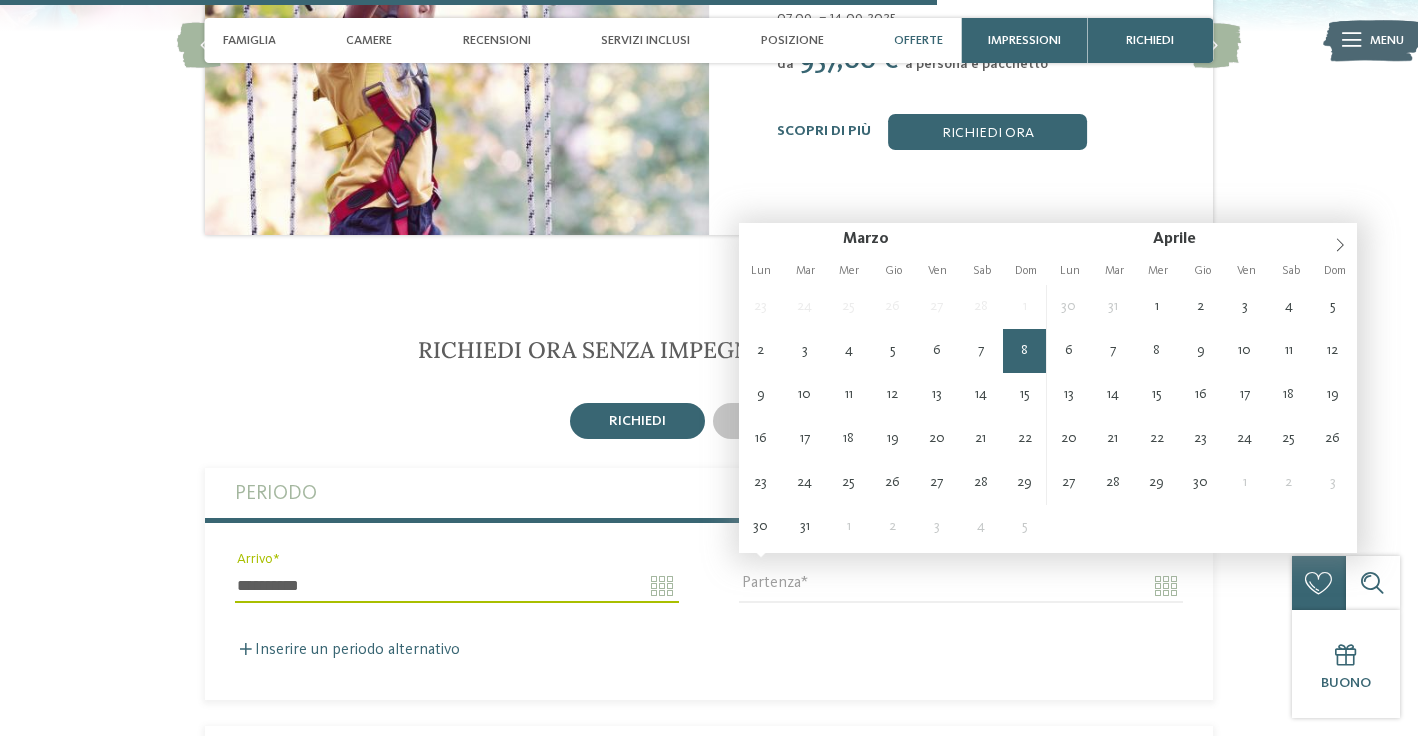 type on "**********" 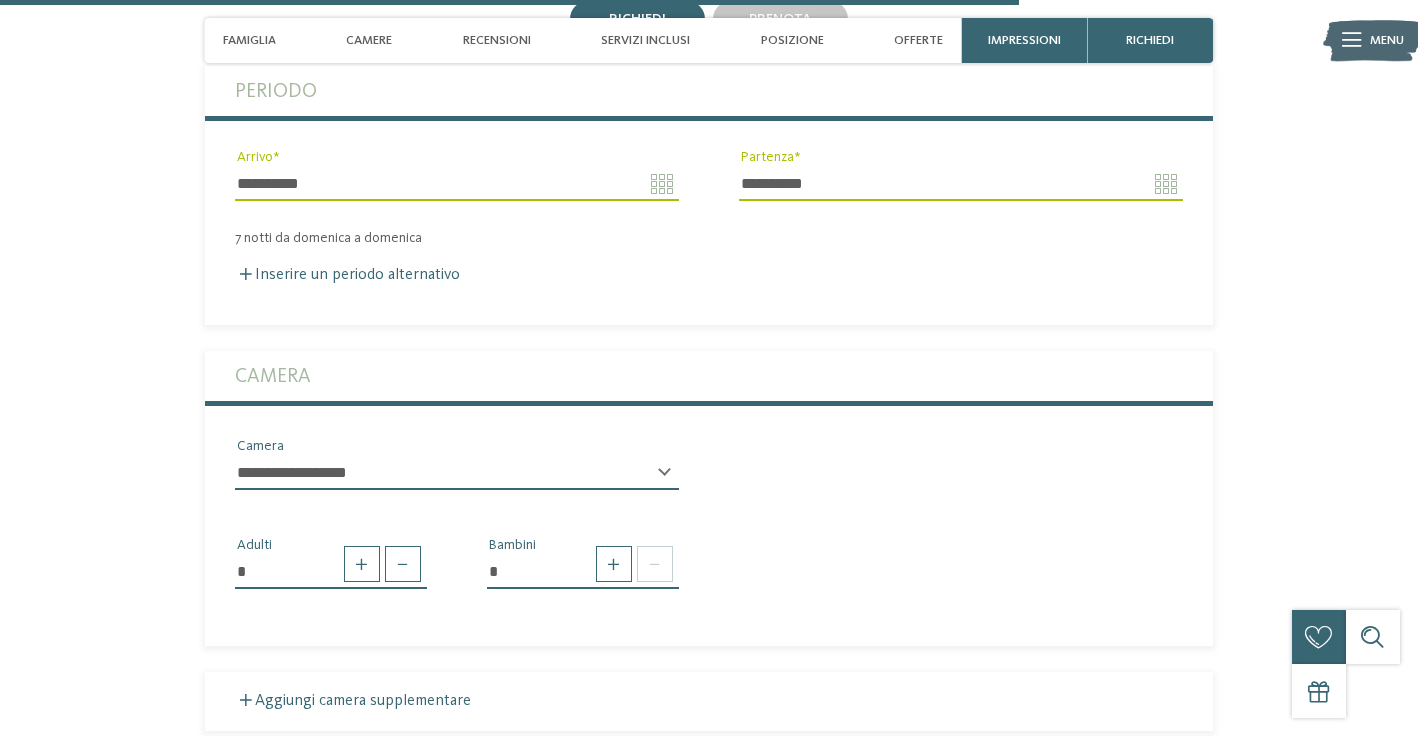 scroll, scrollTop: 4359, scrollLeft: 0, axis: vertical 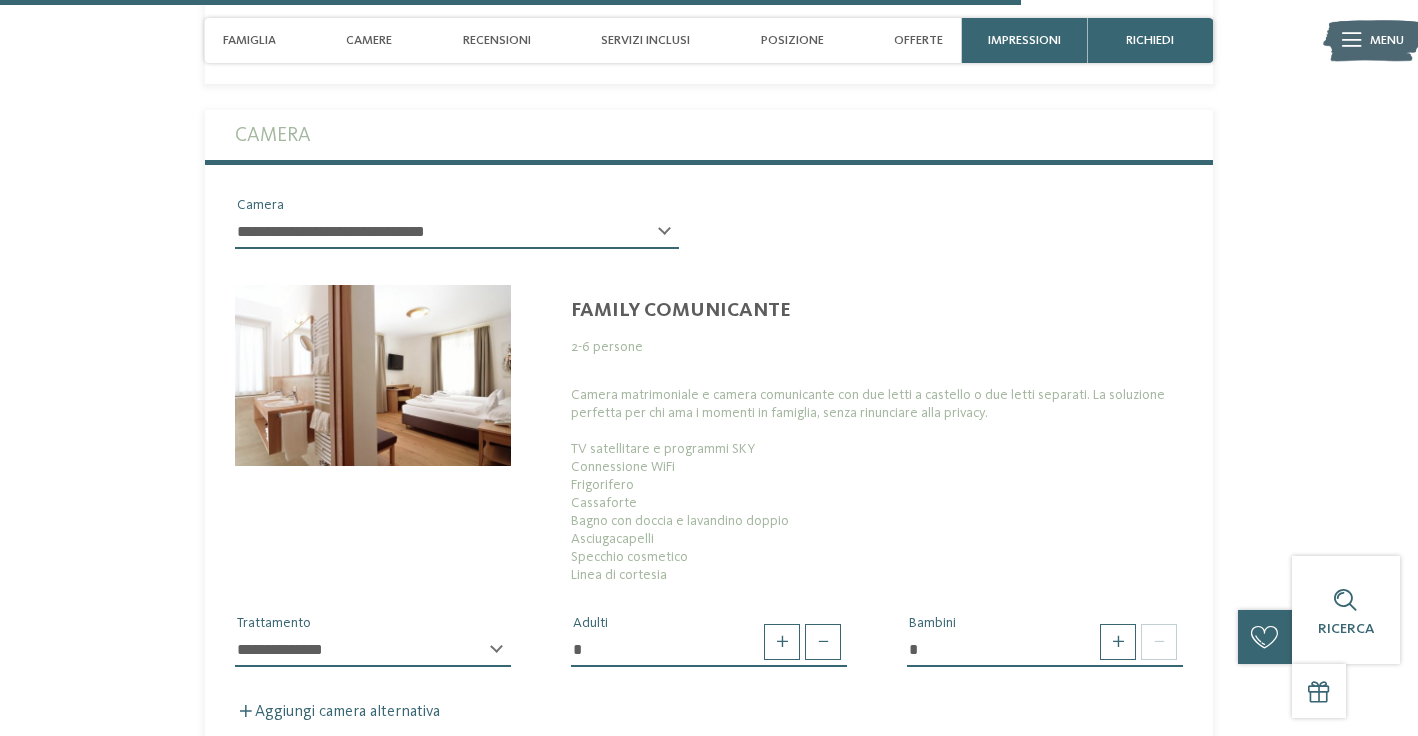 click on "**********" at bounding box center [457, 240] 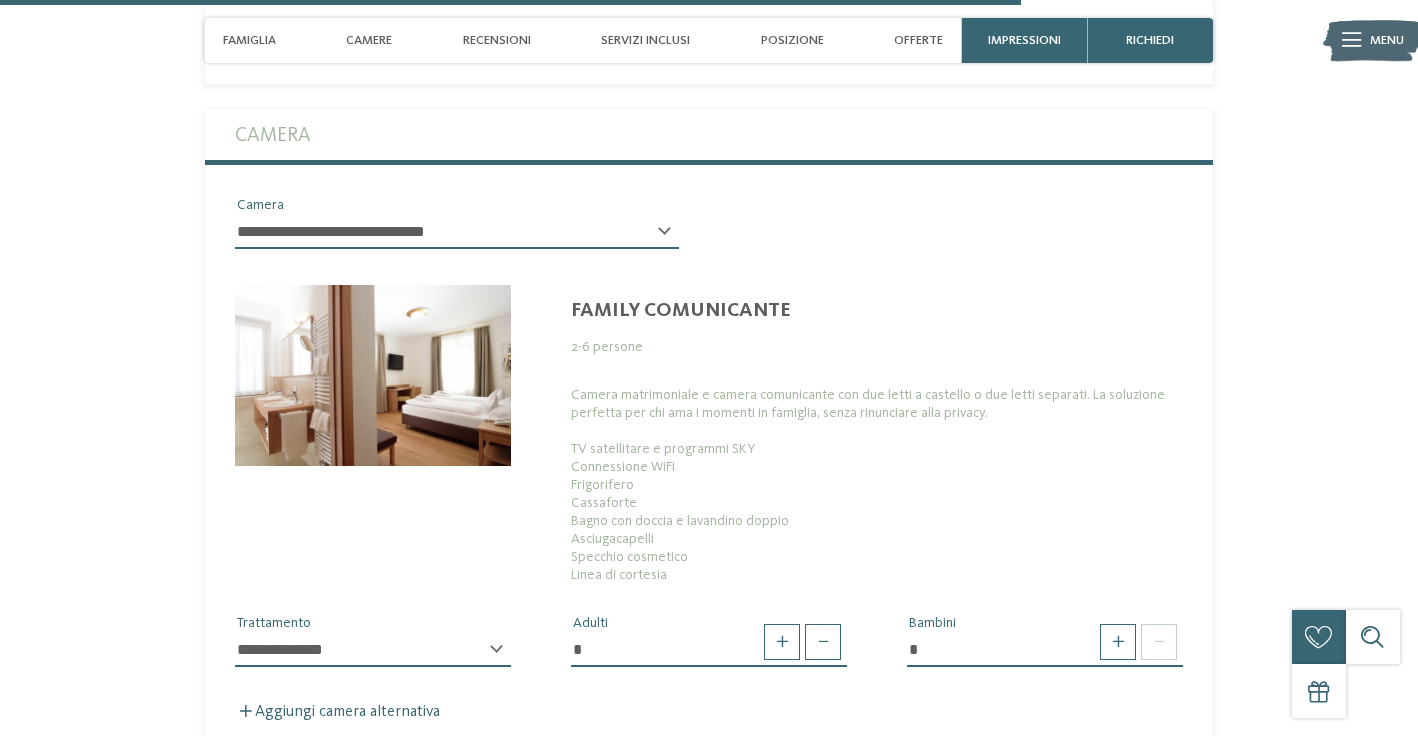 select on "*****" 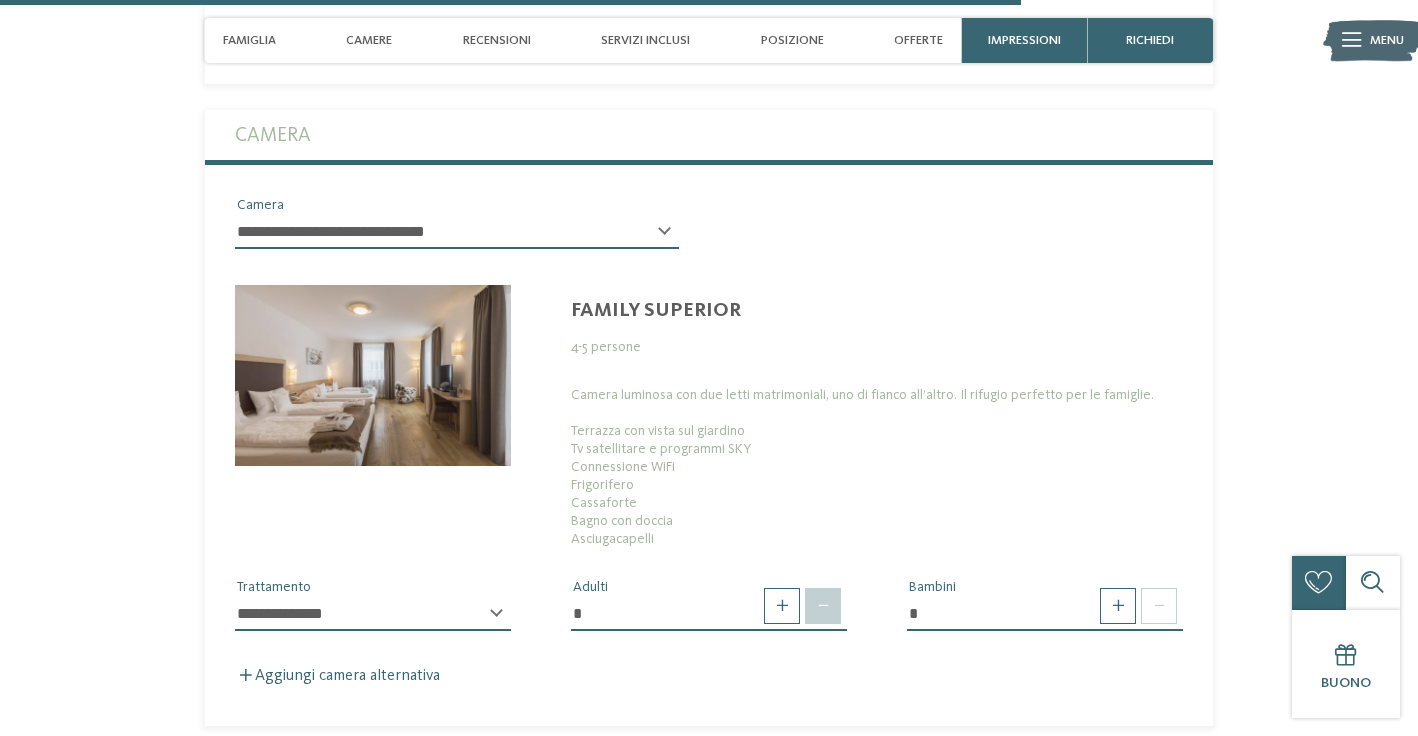 click at bounding box center (823, 606) 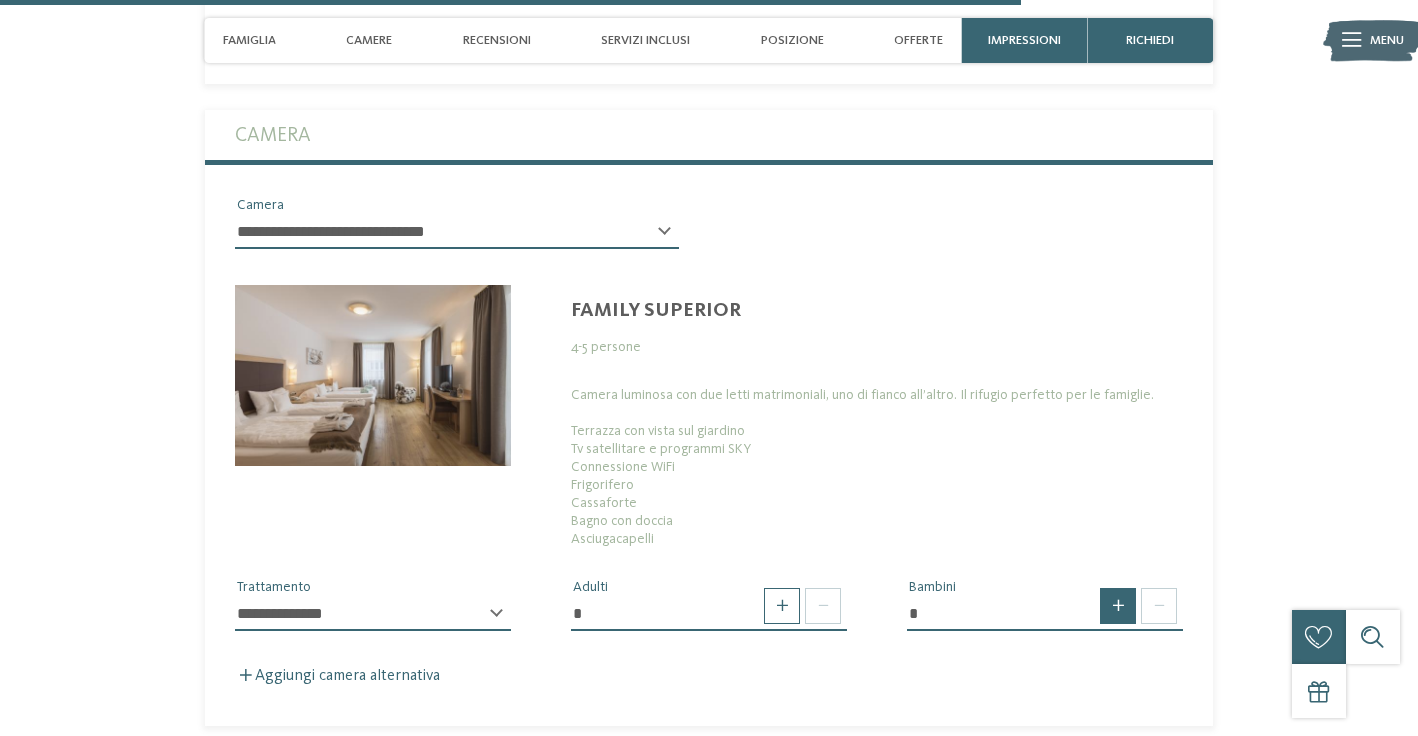 click at bounding box center (1118, 606) 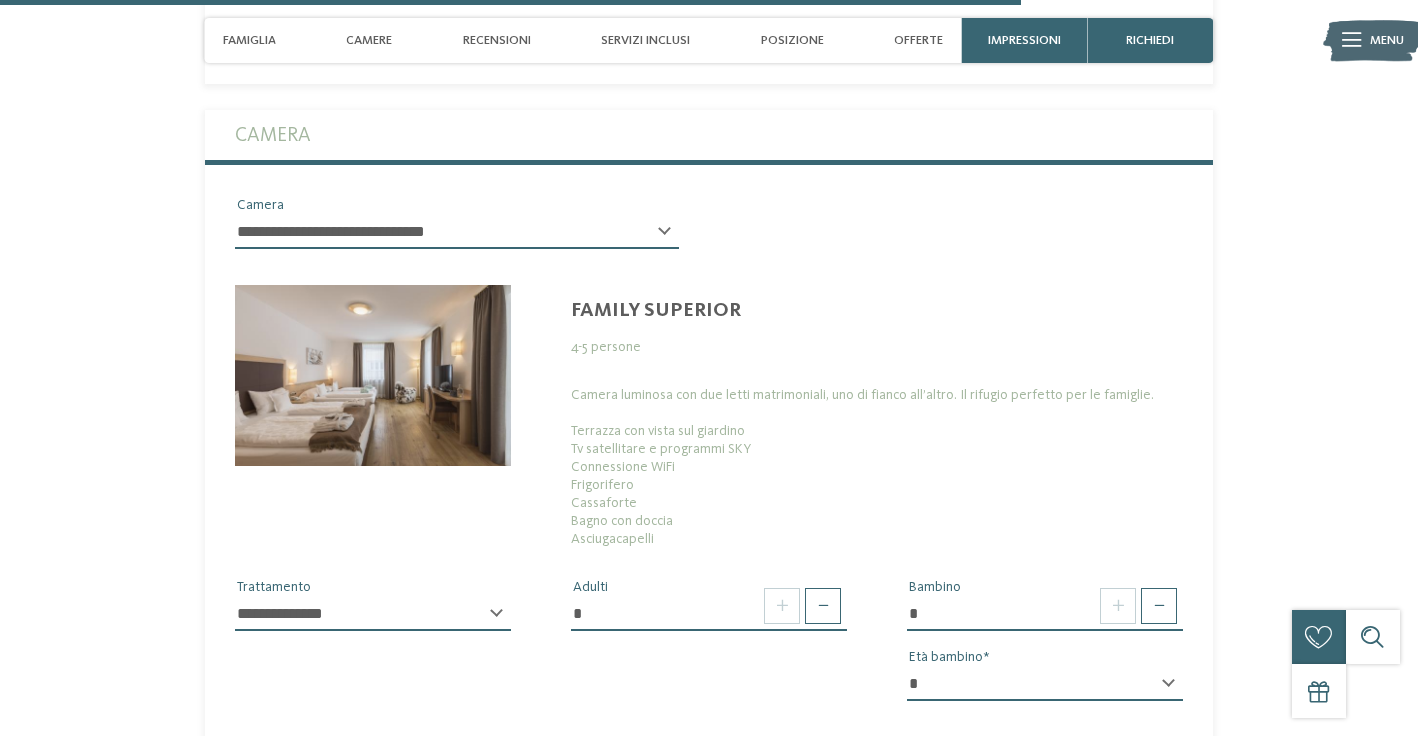select on "*" 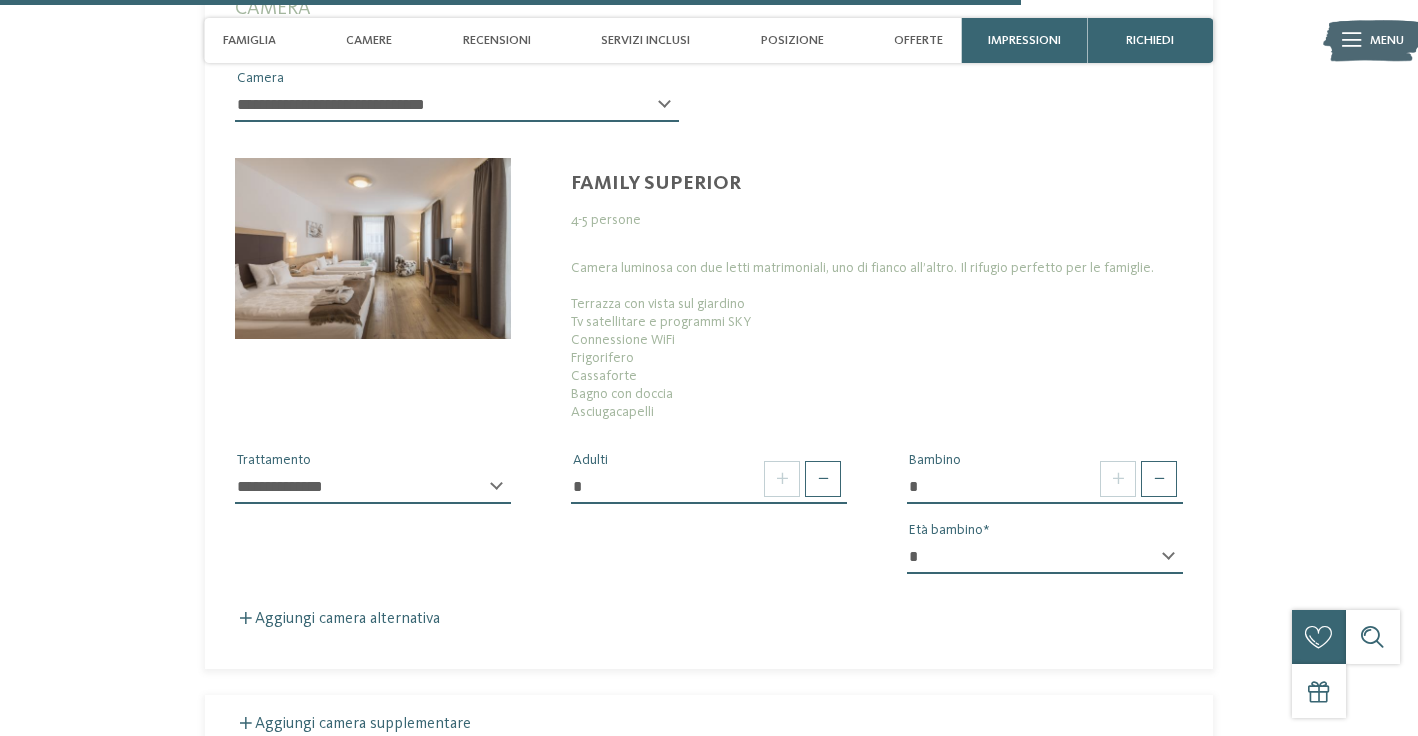 scroll, scrollTop: 4806, scrollLeft: 0, axis: vertical 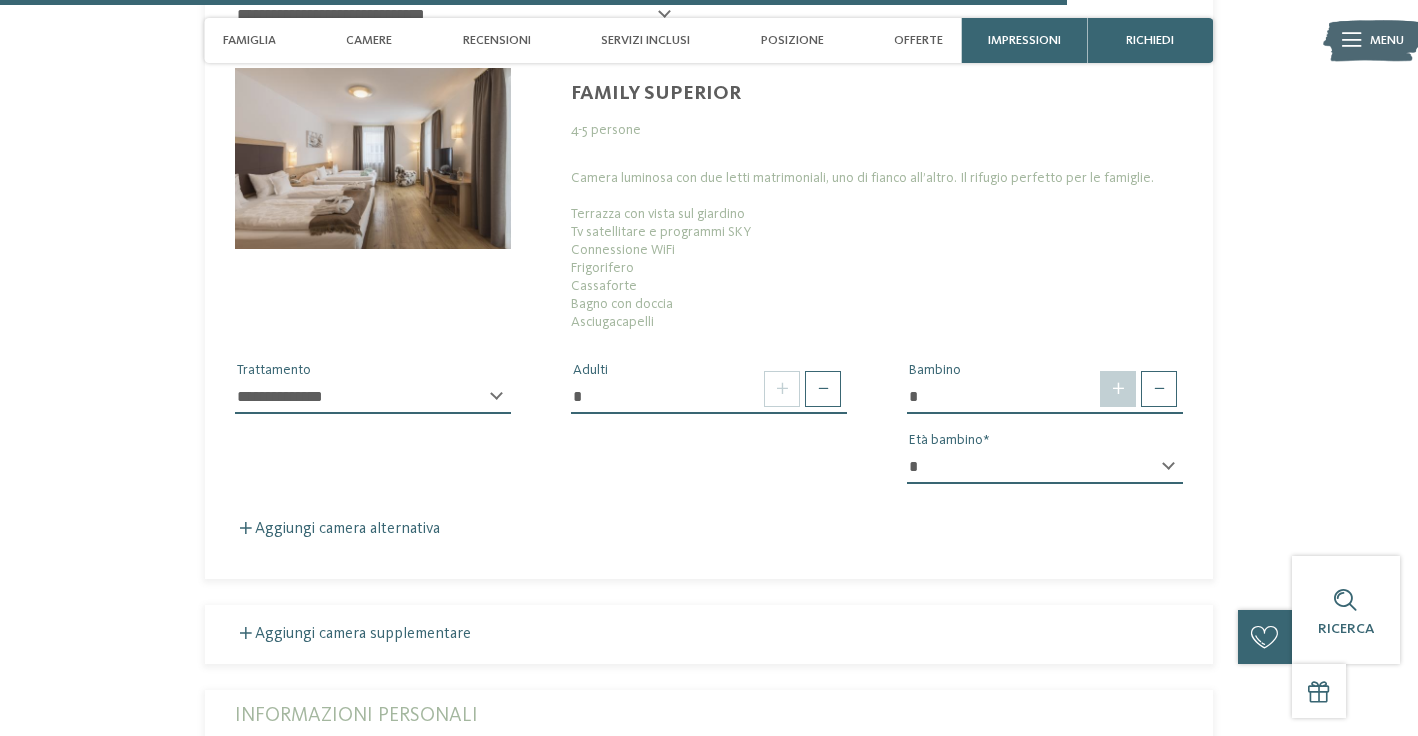 click at bounding box center [1118, 389] 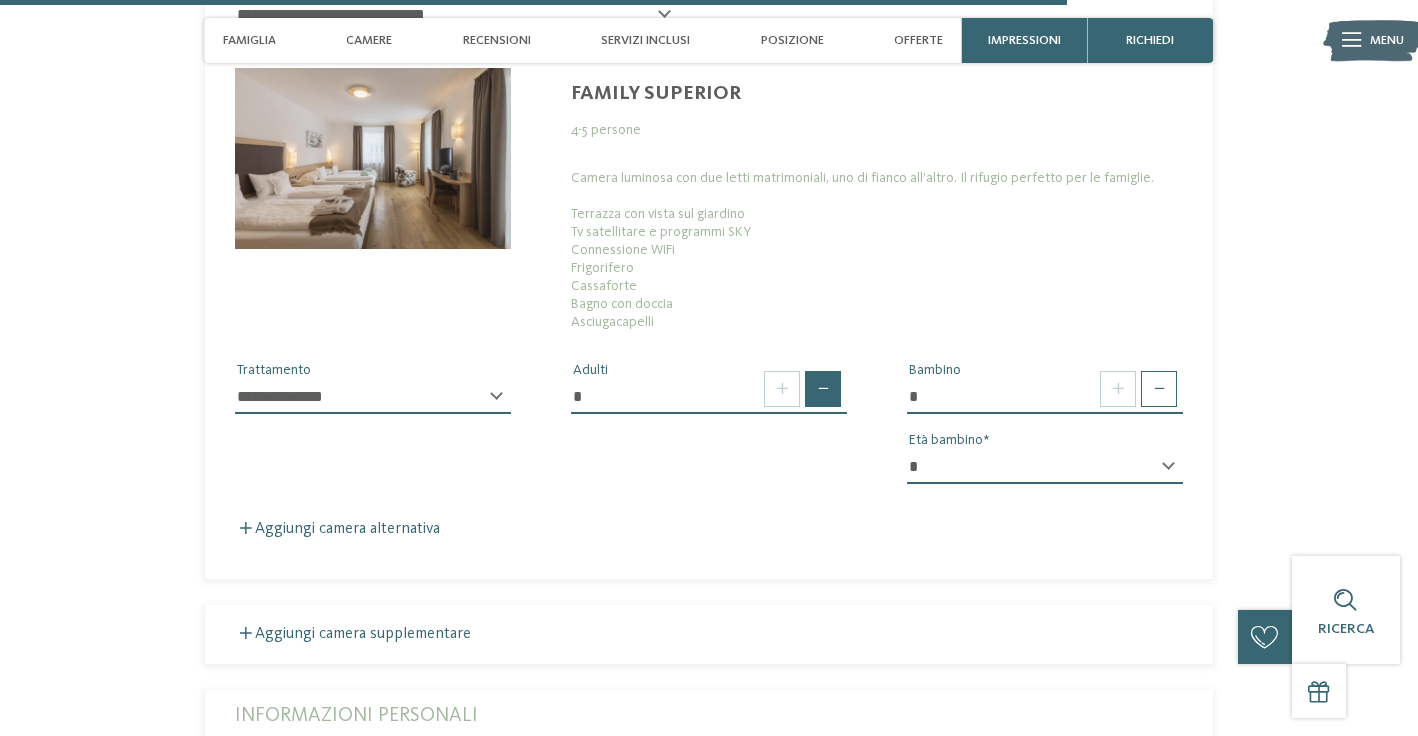 click at bounding box center (823, 389) 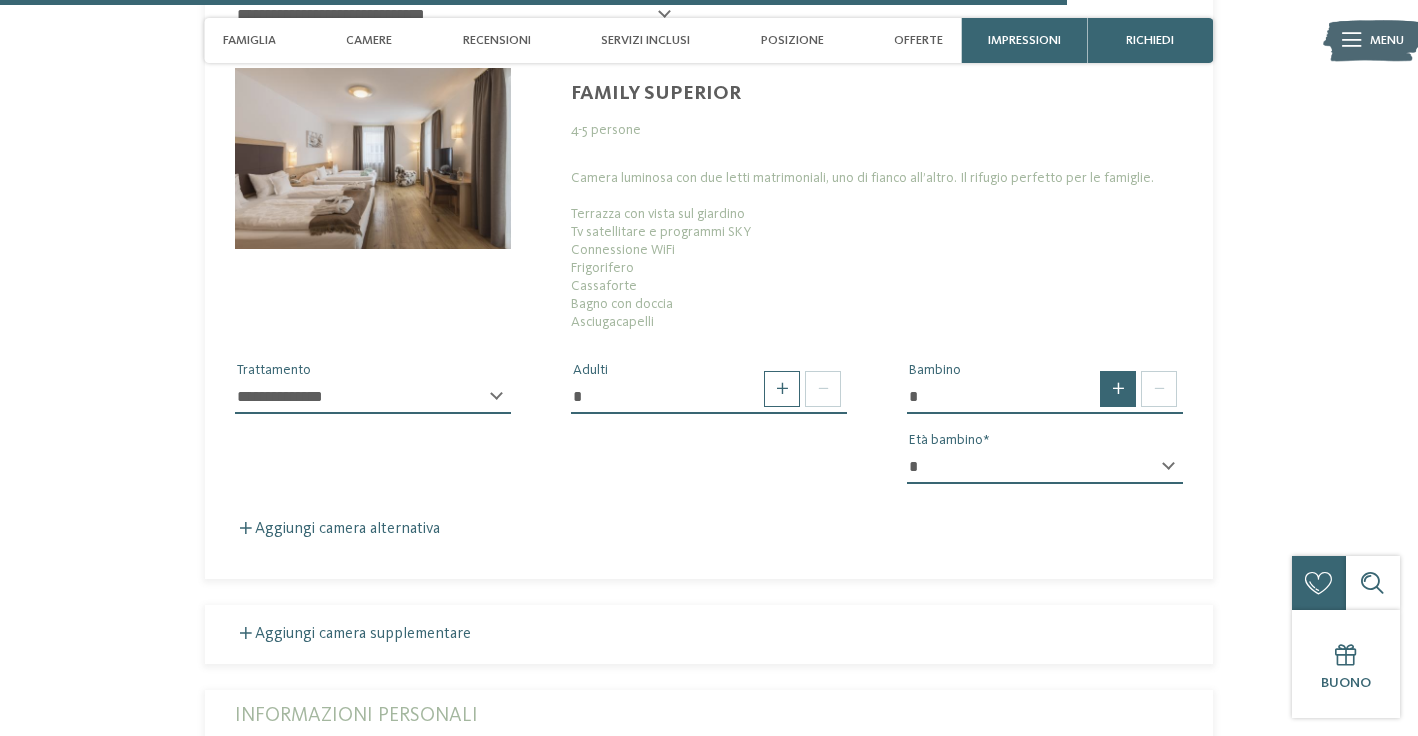 click at bounding box center (1118, 389) 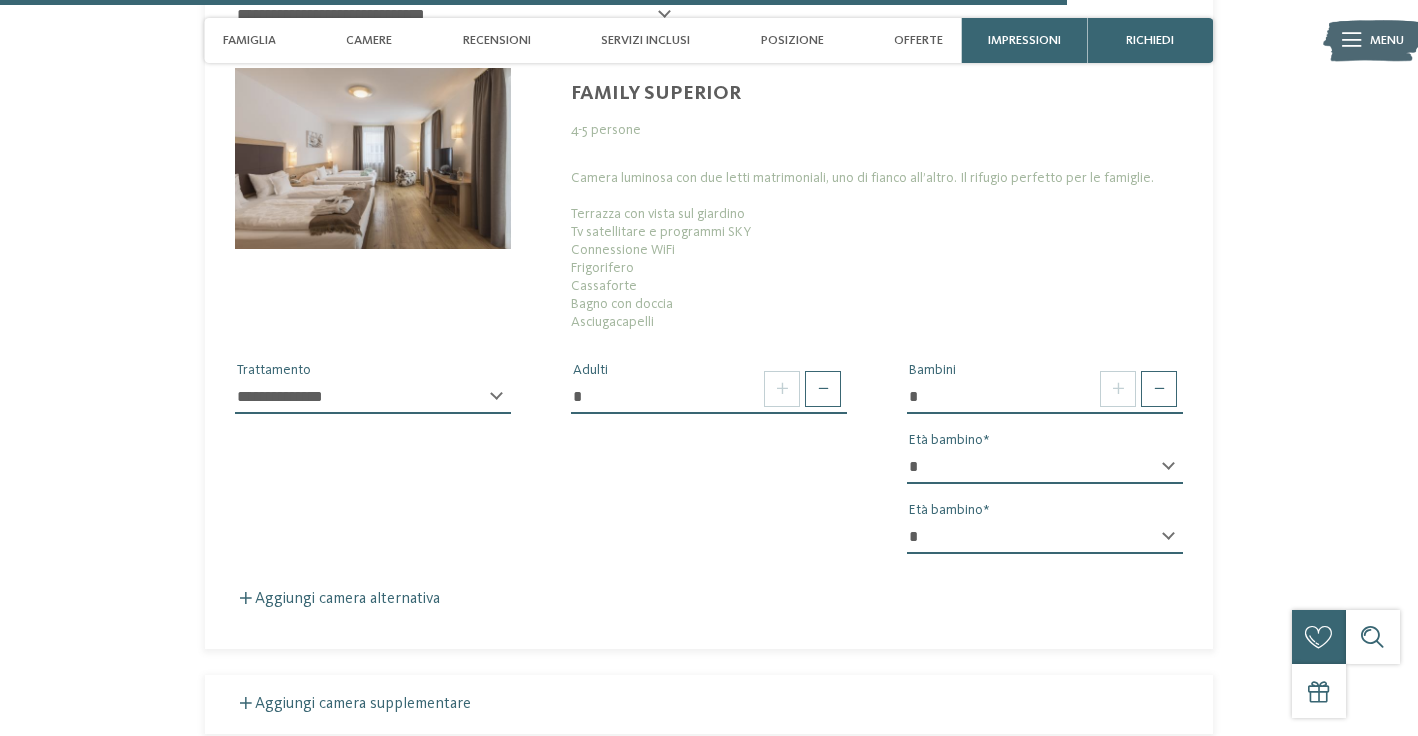 select on "*" 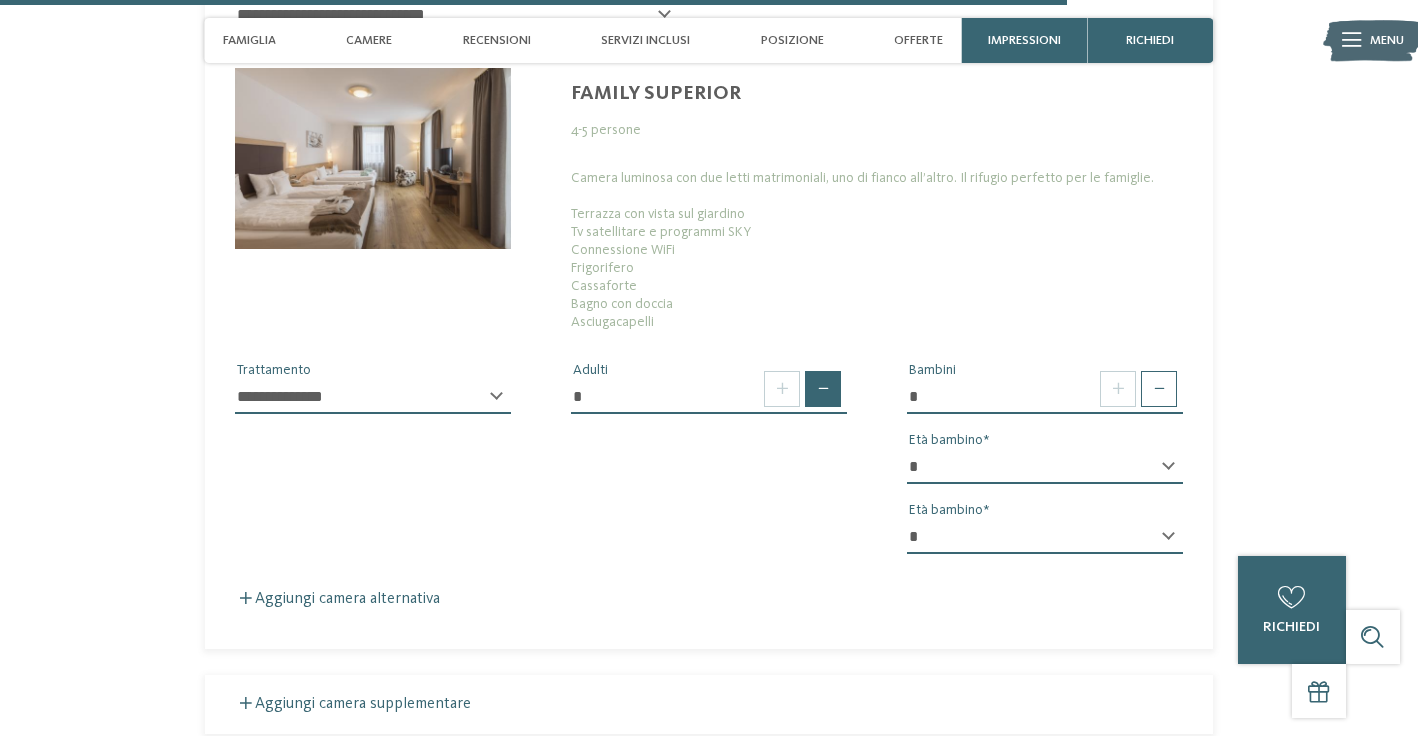 click at bounding box center (823, 389) 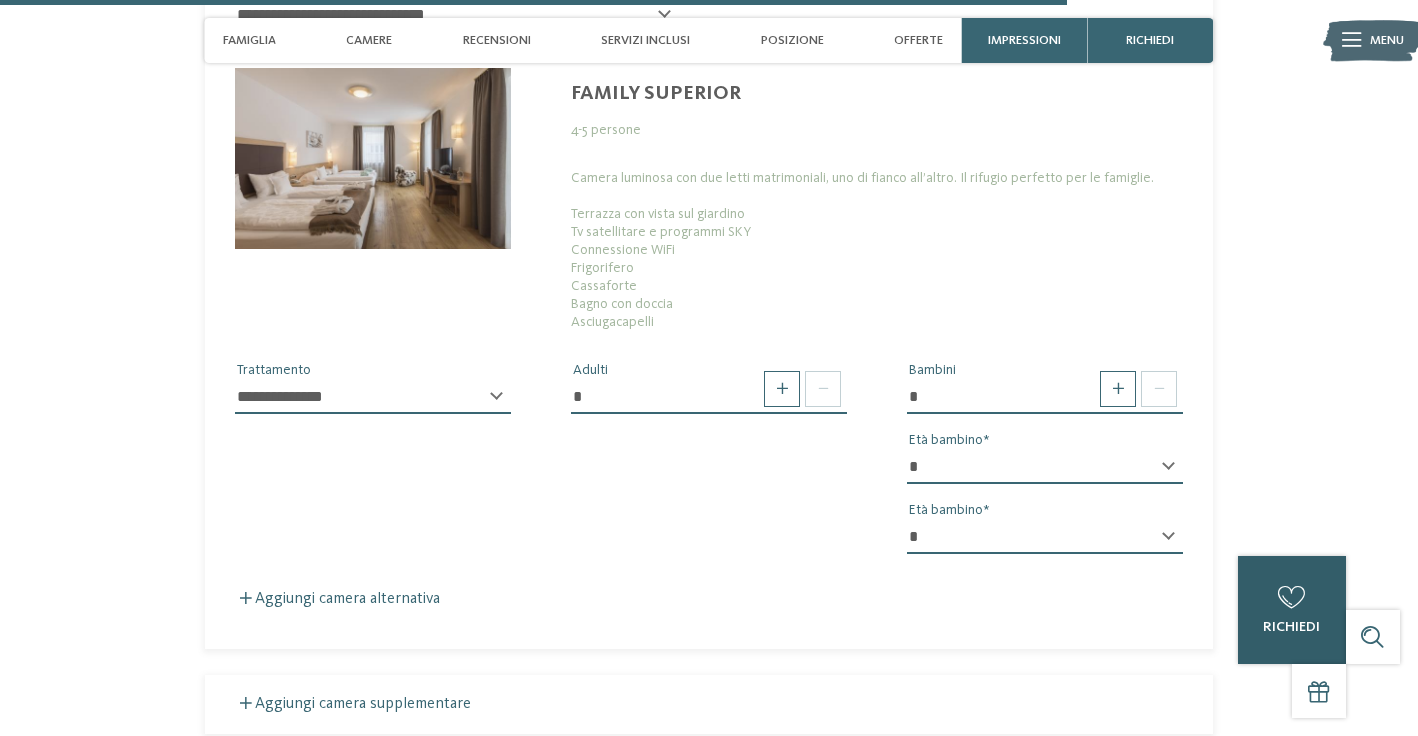 click on "0" at bounding box center [1292, 598] 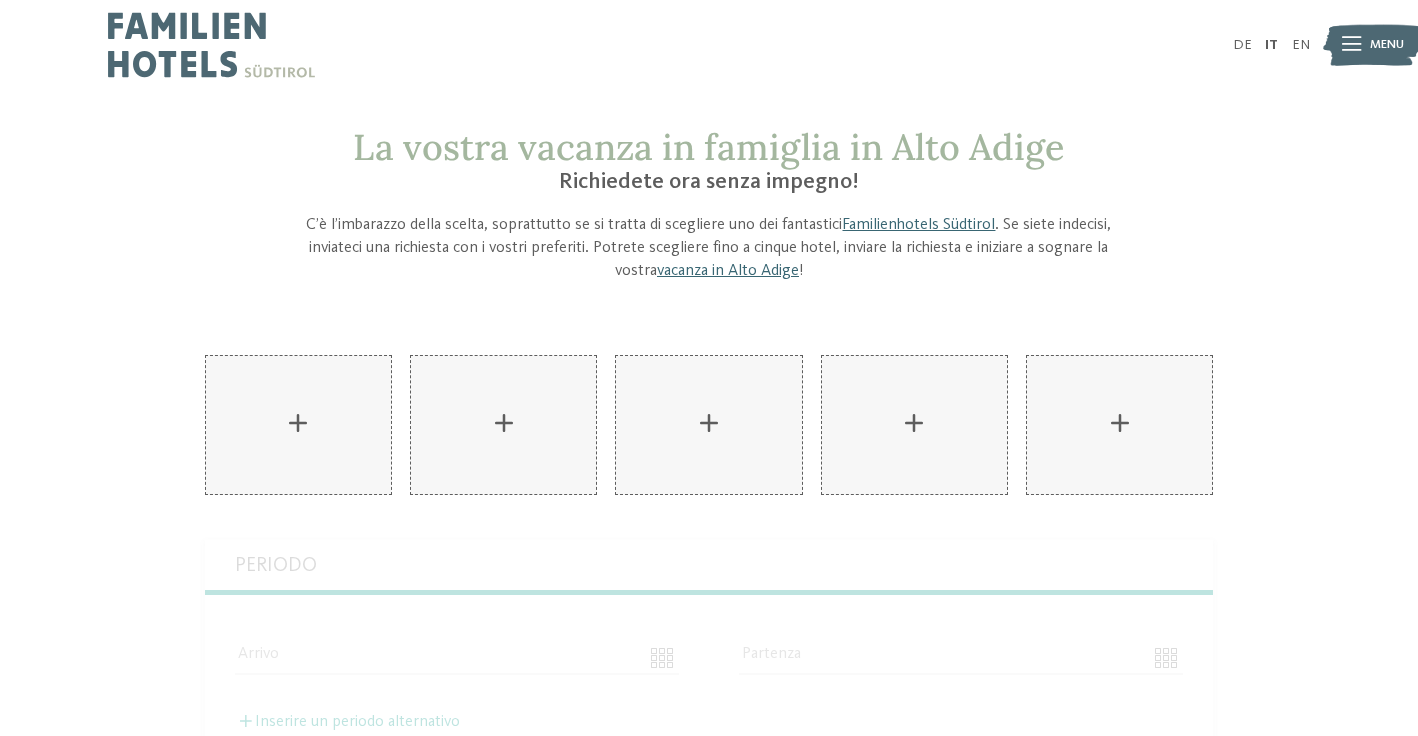scroll, scrollTop: 0, scrollLeft: 0, axis: both 